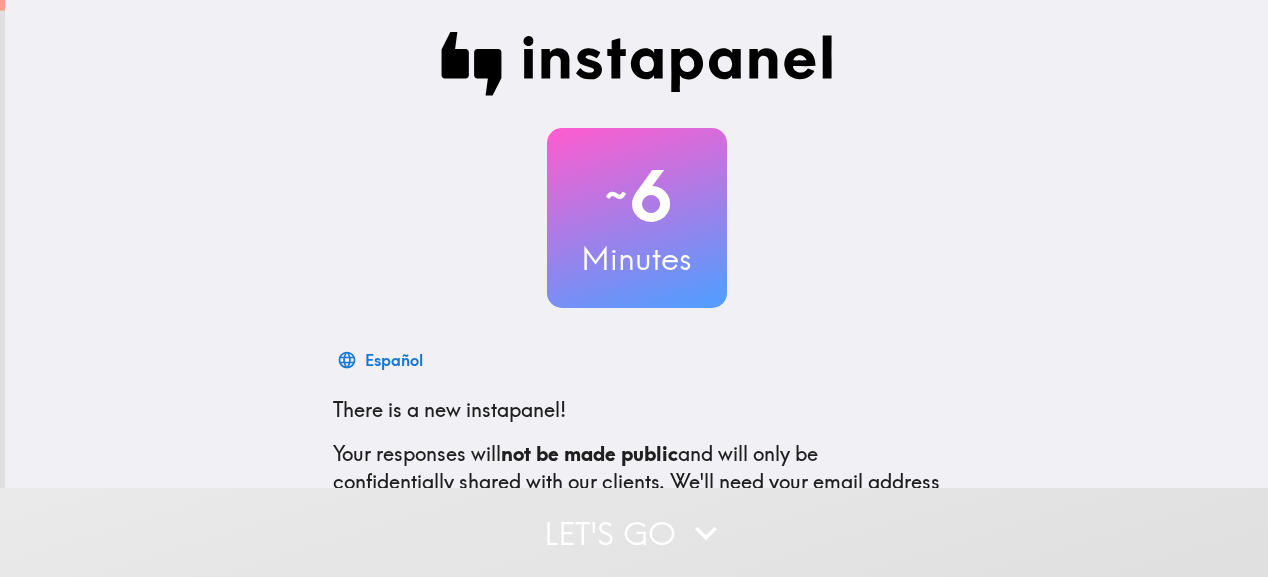 scroll, scrollTop: 0, scrollLeft: 0, axis: both 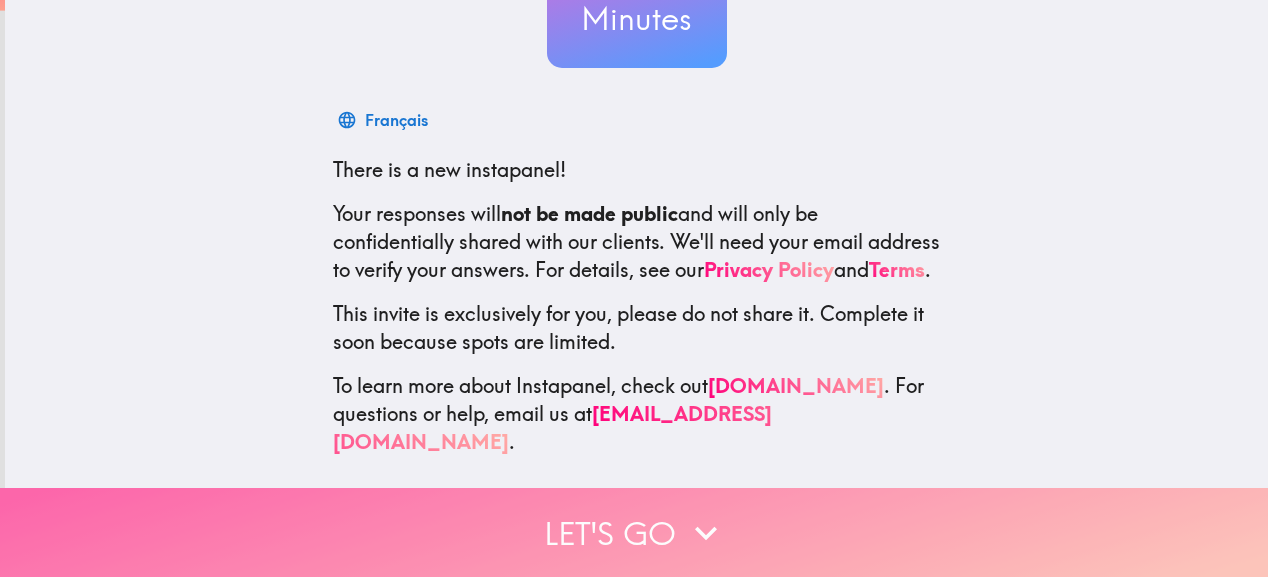 click 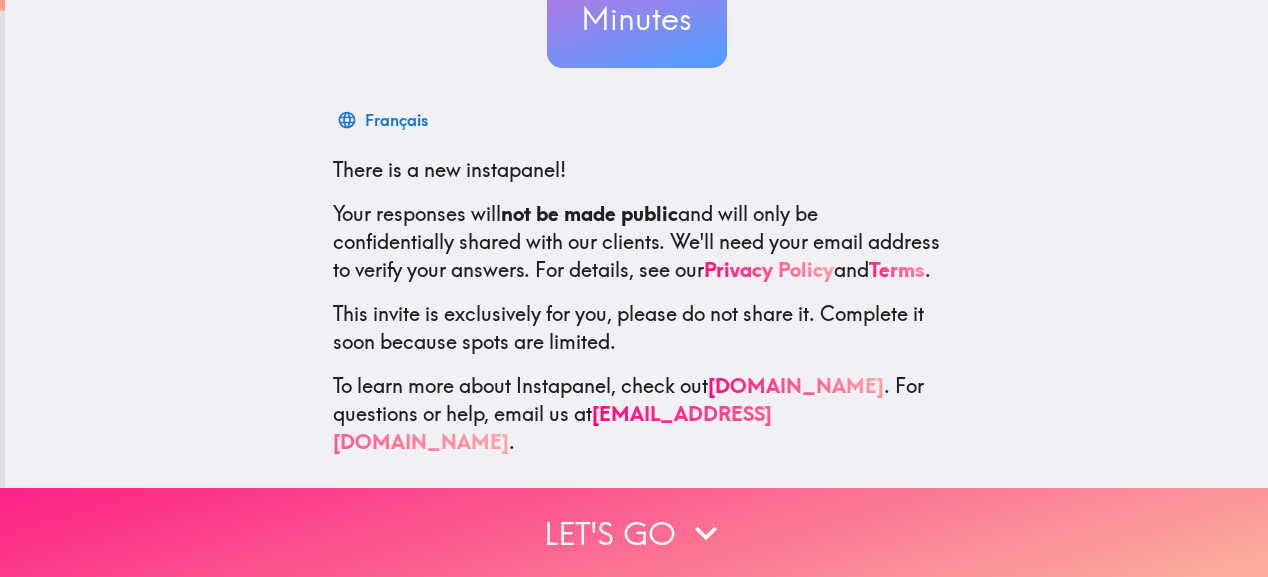 scroll, scrollTop: 0, scrollLeft: 0, axis: both 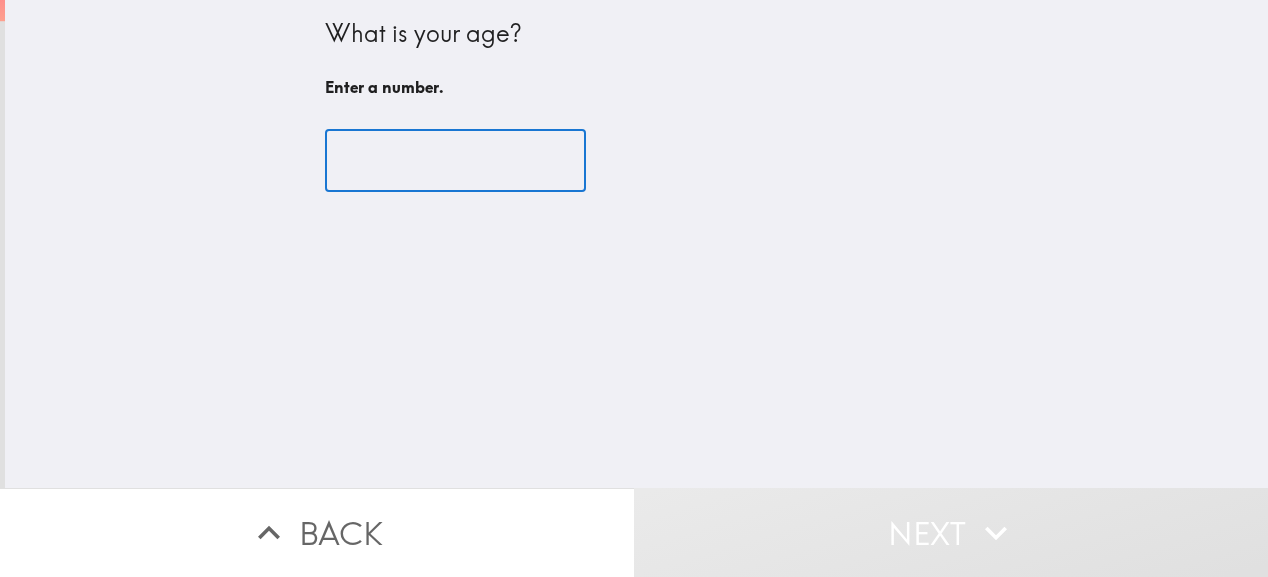 click at bounding box center [455, 161] 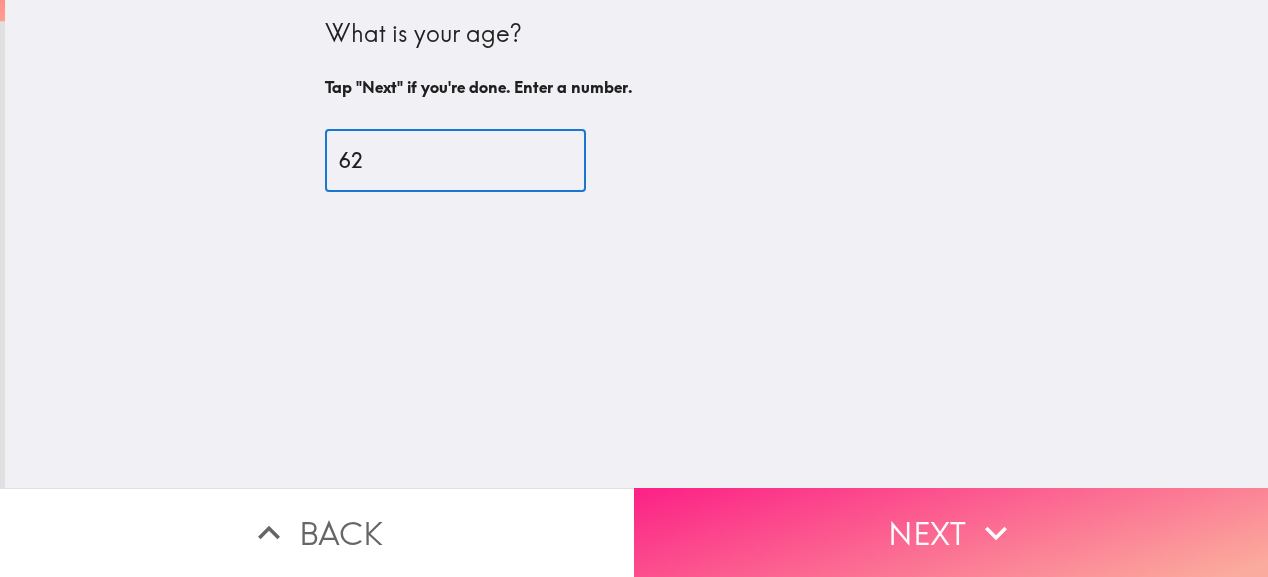 type on "62" 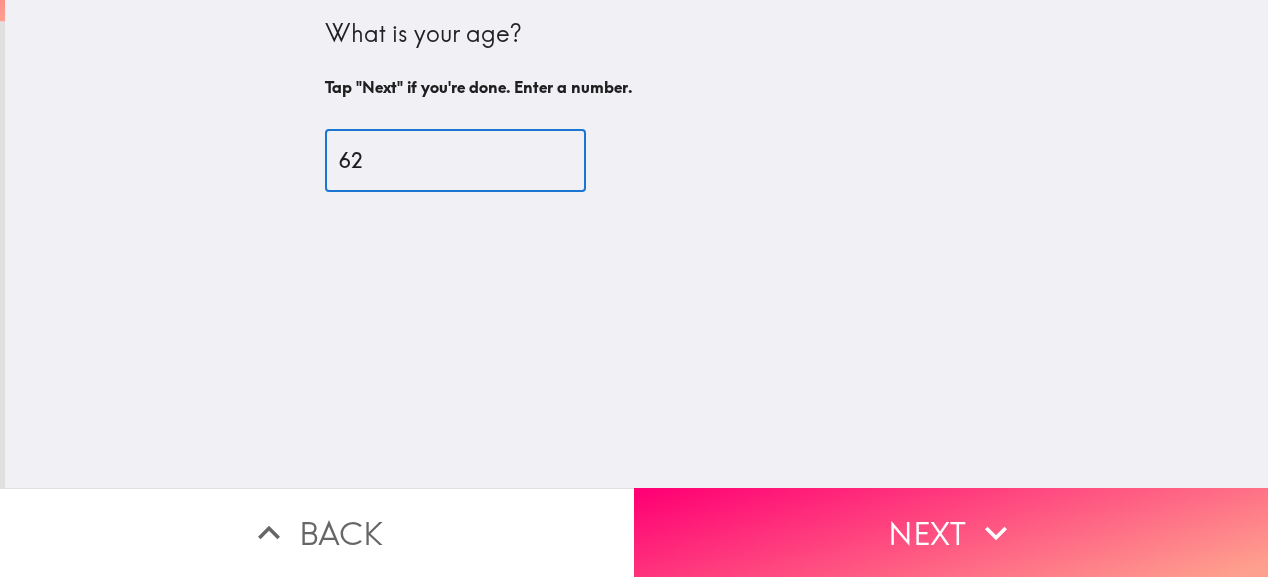 drag, startPoint x: 714, startPoint y: 469, endPoint x: 700, endPoint y: 457, distance: 18.439089 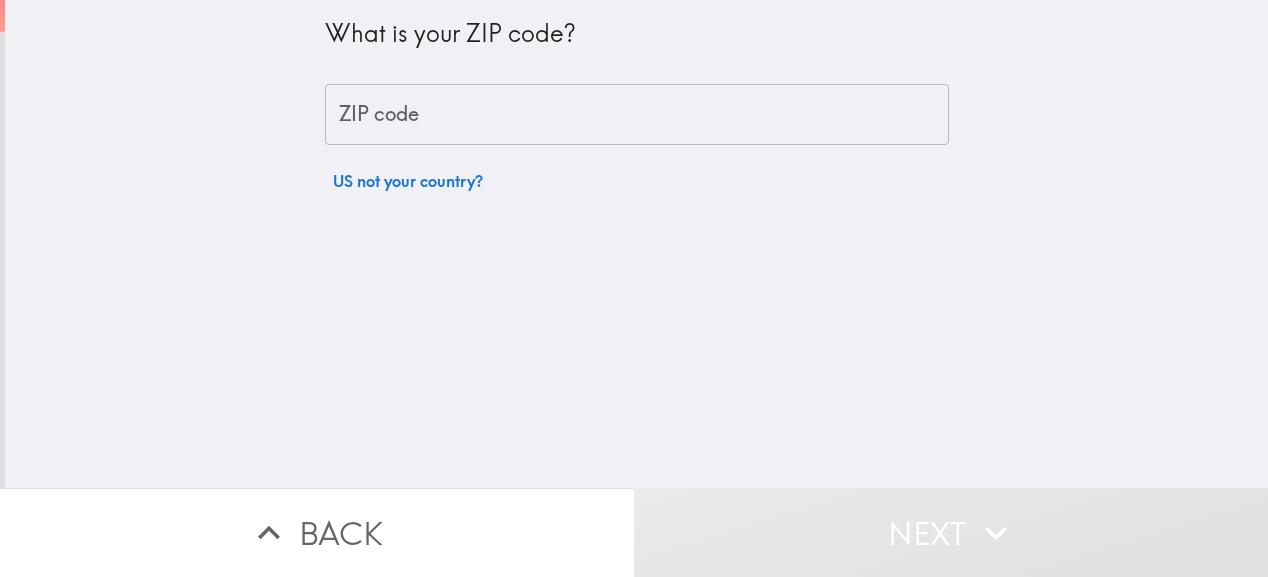 click on "ZIP code" at bounding box center [637, 115] 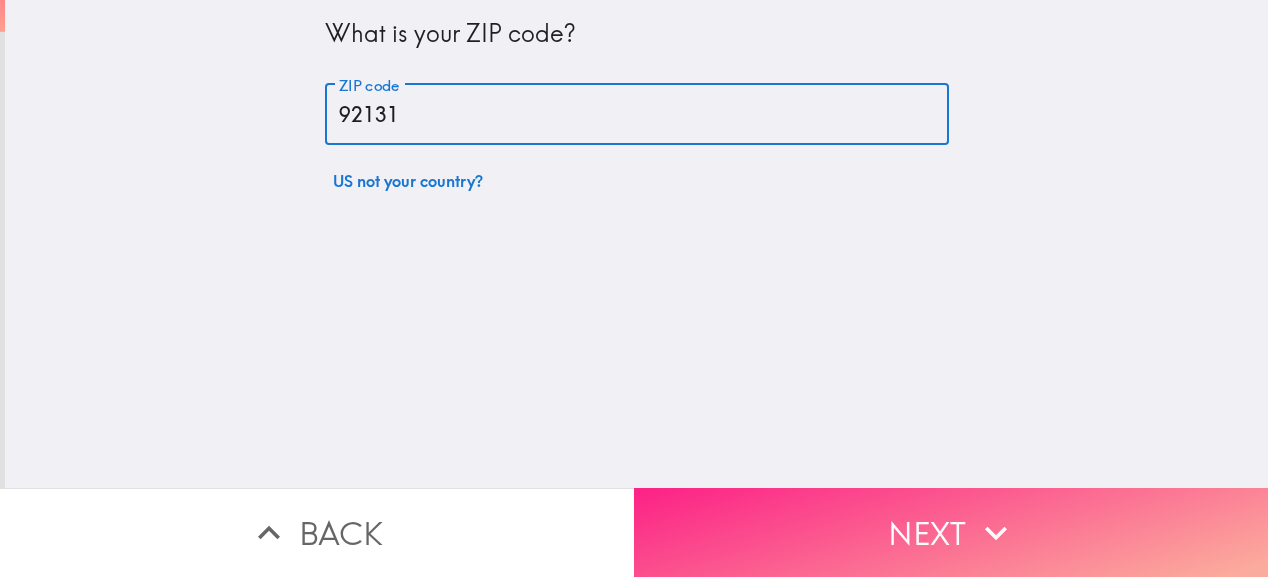 type on "92131" 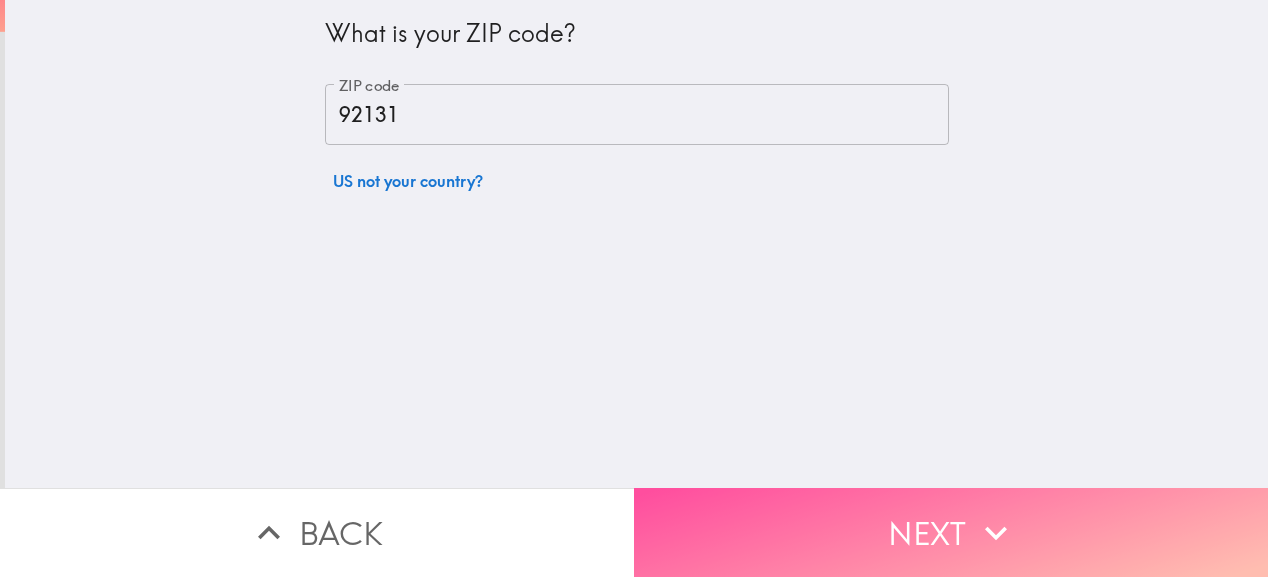 drag, startPoint x: 843, startPoint y: 495, endPoint x: 737, endPoint y: 429, distance: 124.86793 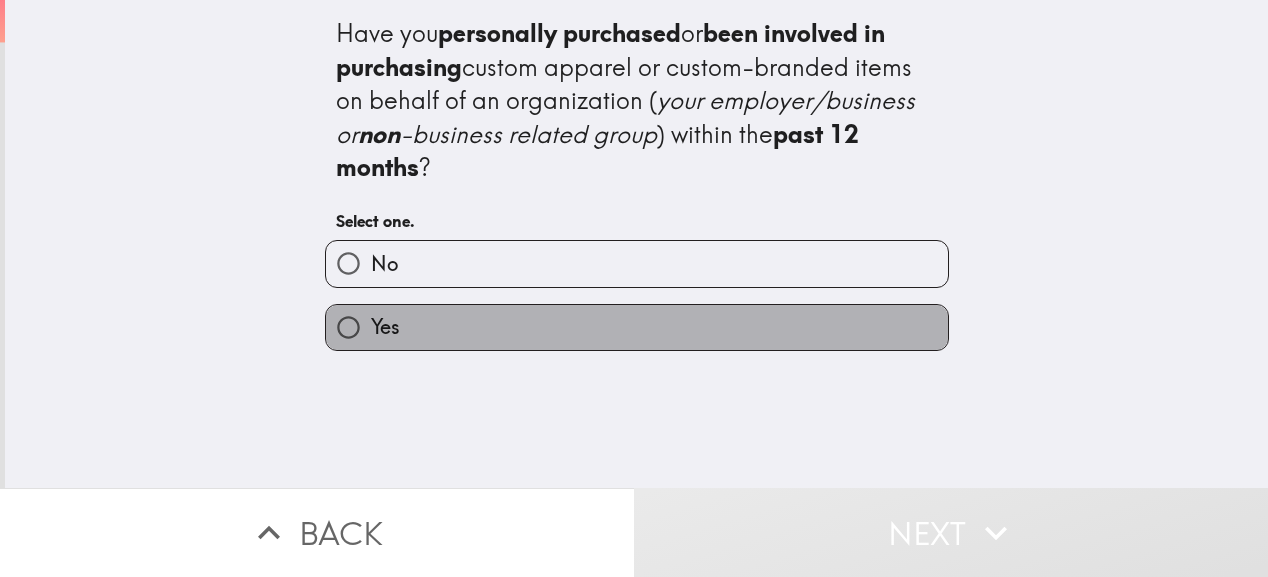 click on "Yes" at bounding box center [637, 327] 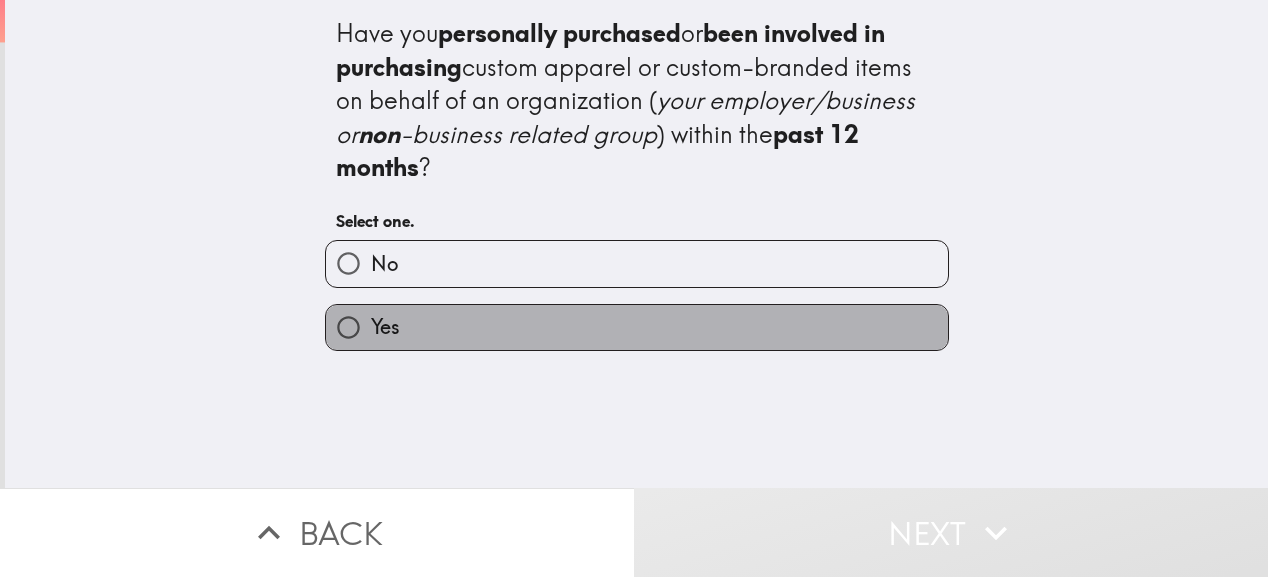 radio on "true" 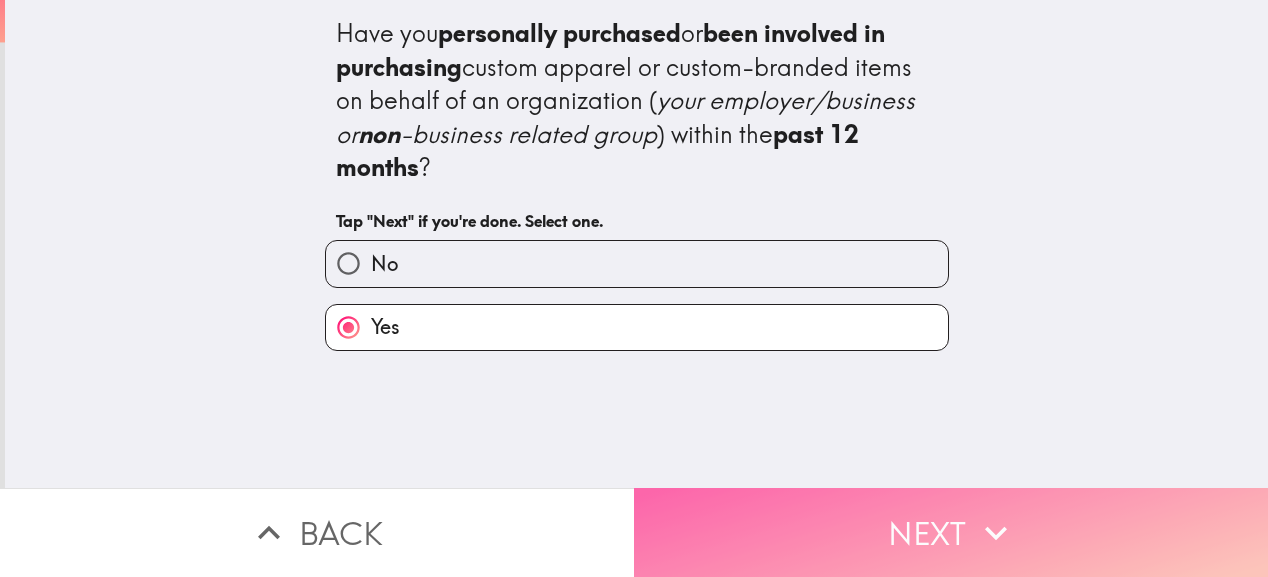 click on "Next" at bounding box center [951, 532] 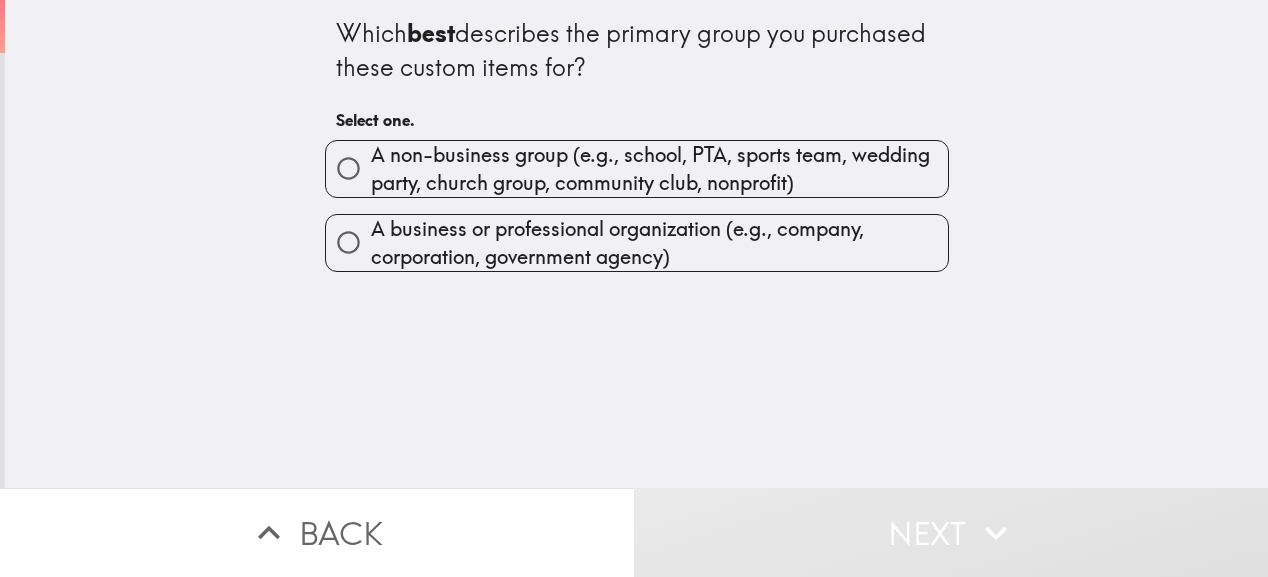 click on "A business or professional organization (e.g., company, corporation, government agency)" at bounding box center (659, 243) 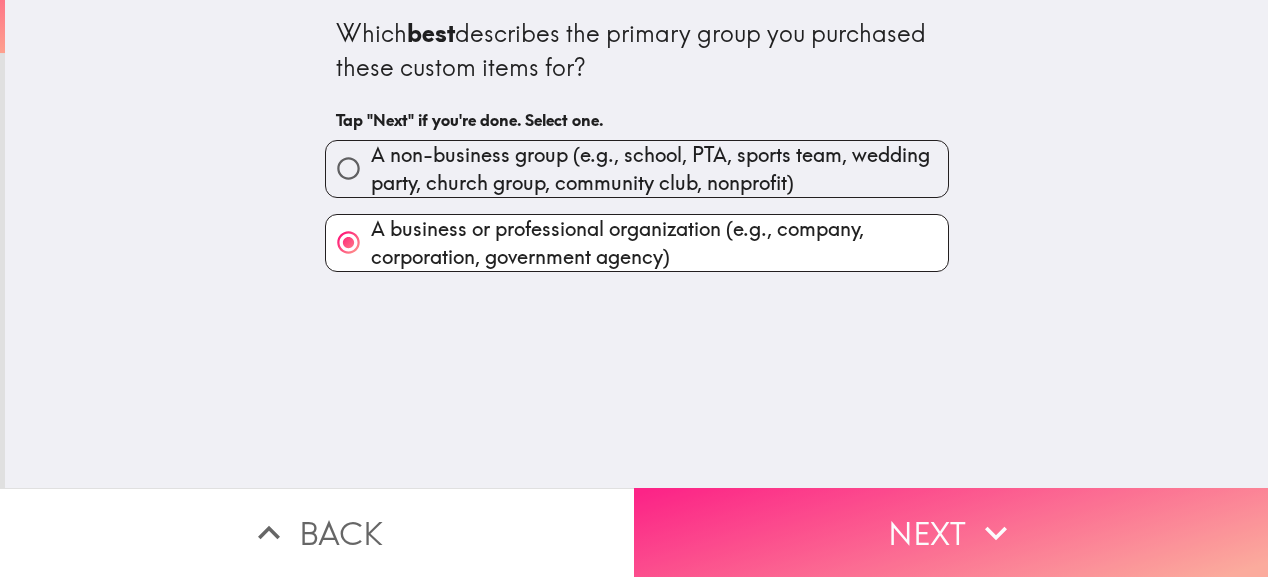 click on "Next" at bounding box center [951, 532] 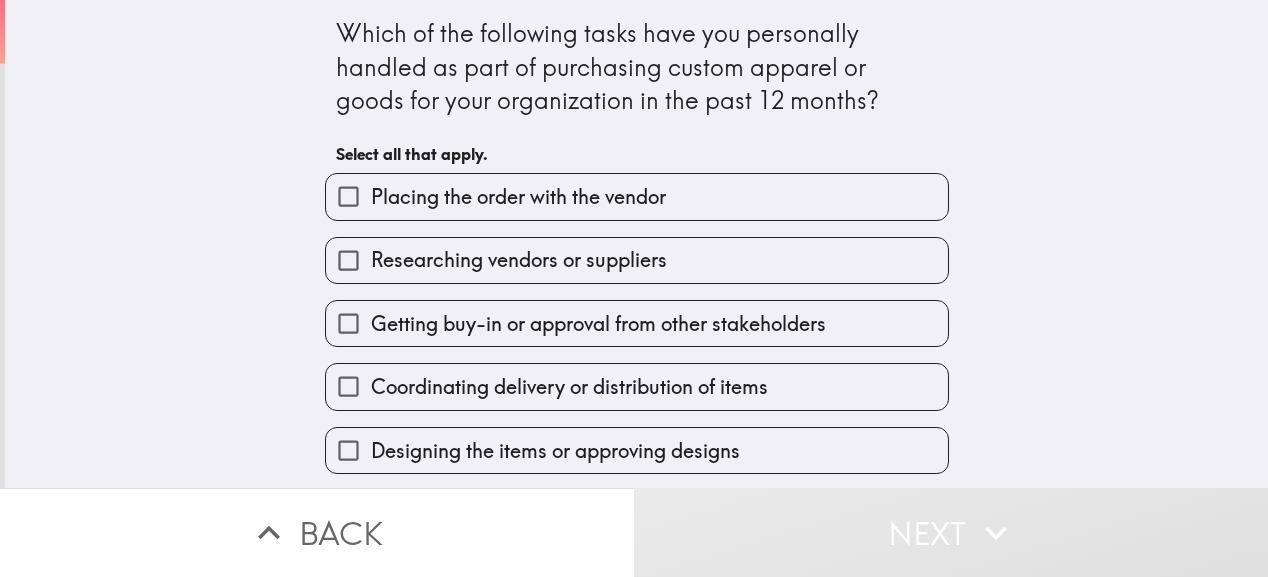 scroll, scrollTop: 152, scrollLeft: 0, axis: vertical 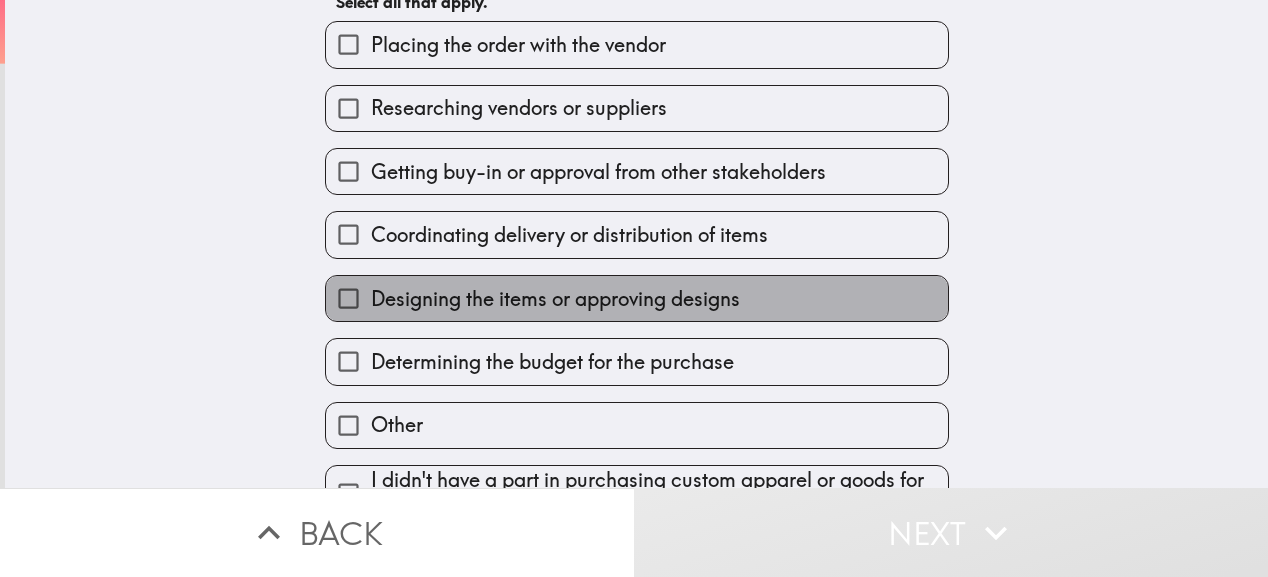 click on "Designing the items or approving designs" at bounding box center (555, 299) 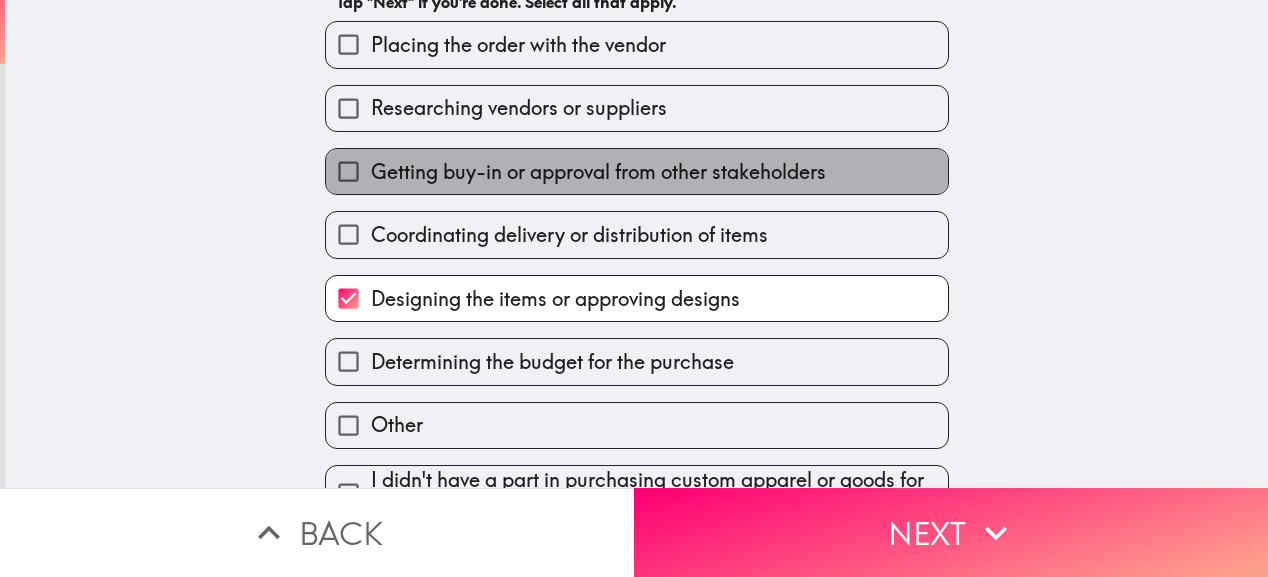 click on "Getting buy-in or approval from other stakeholders" at bounding box center [598, 172] 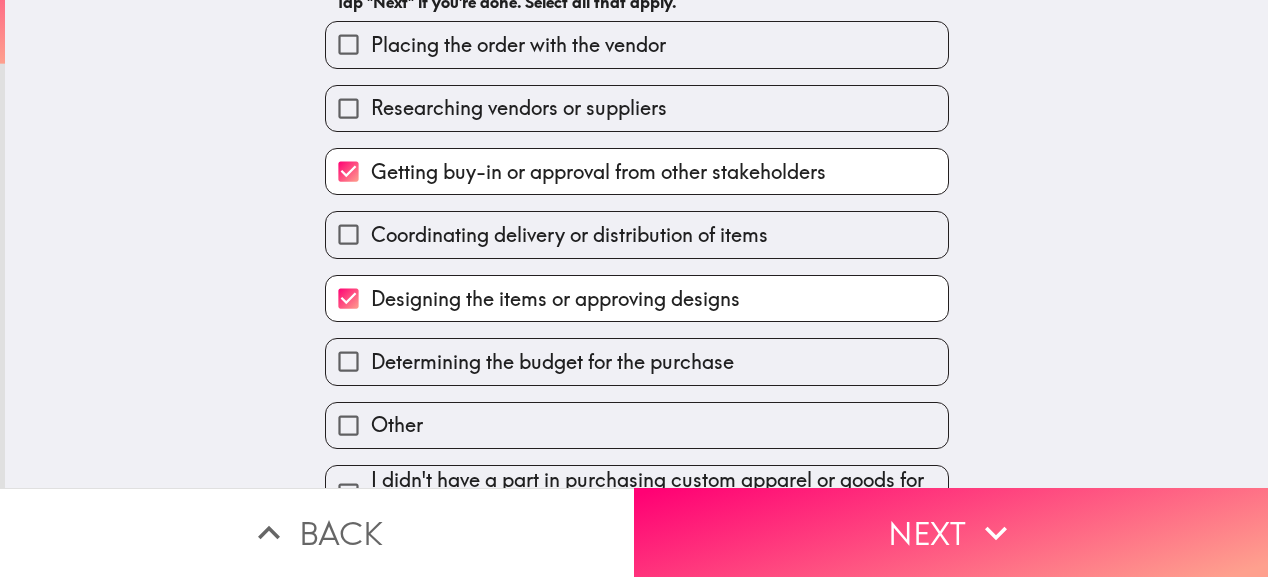 click on "Researching vendors or suppliers" at bounding box center [519, 108] 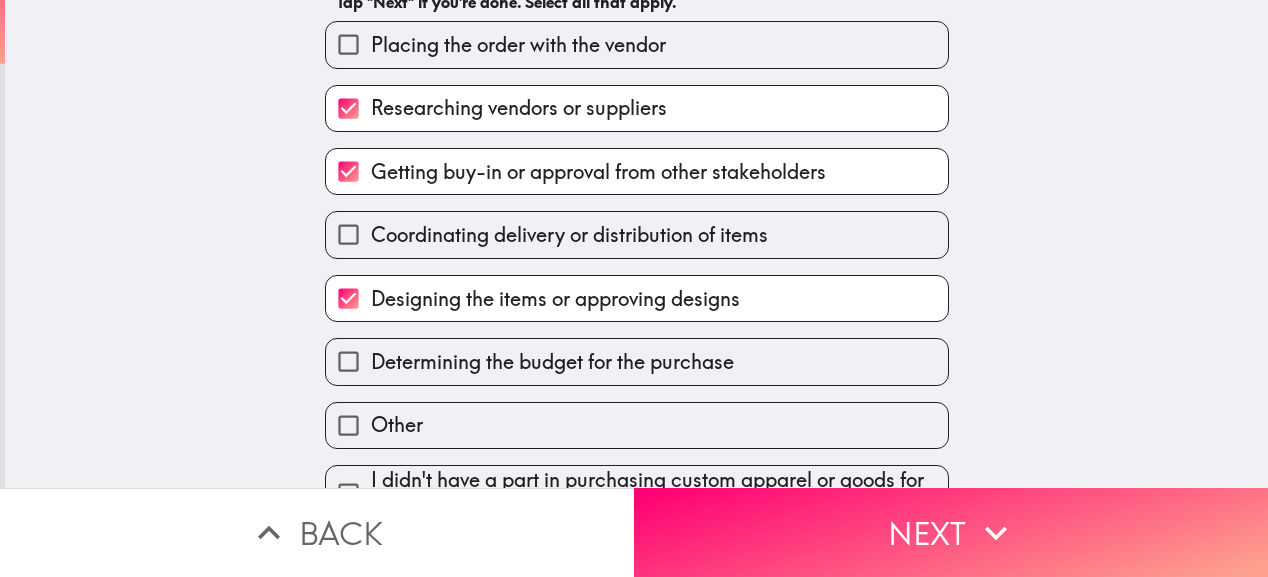 click on "Getting buy-in or approval from other stakeholders" at bounding box center [637, 171] 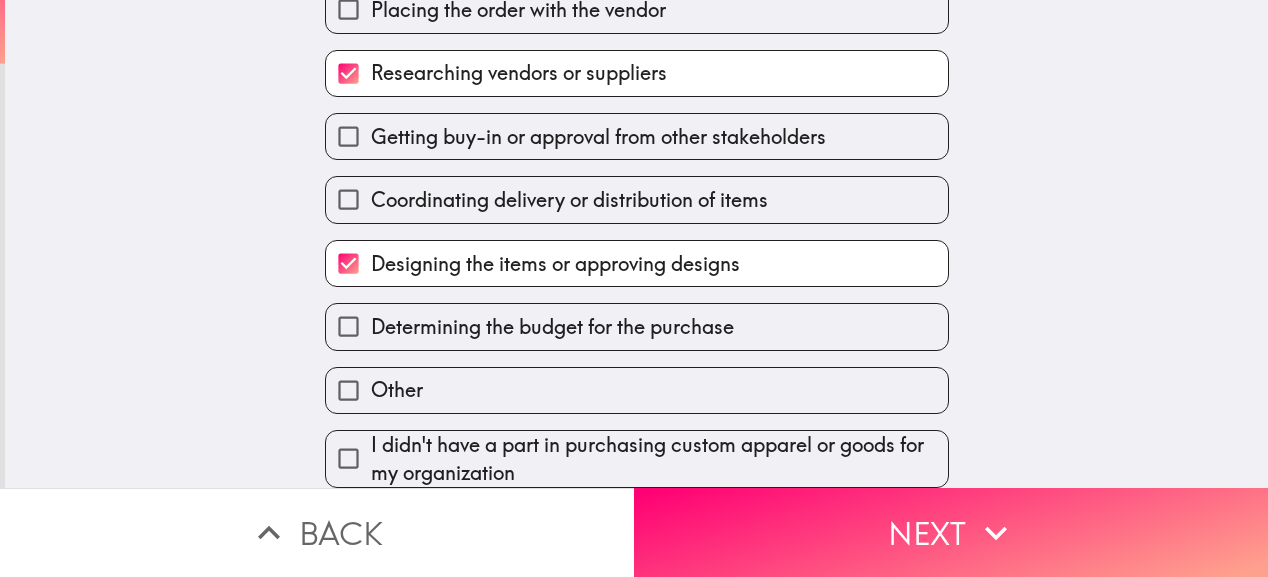 scroll, scrollTop: 219, scrollLeft: 0, axis: vertical 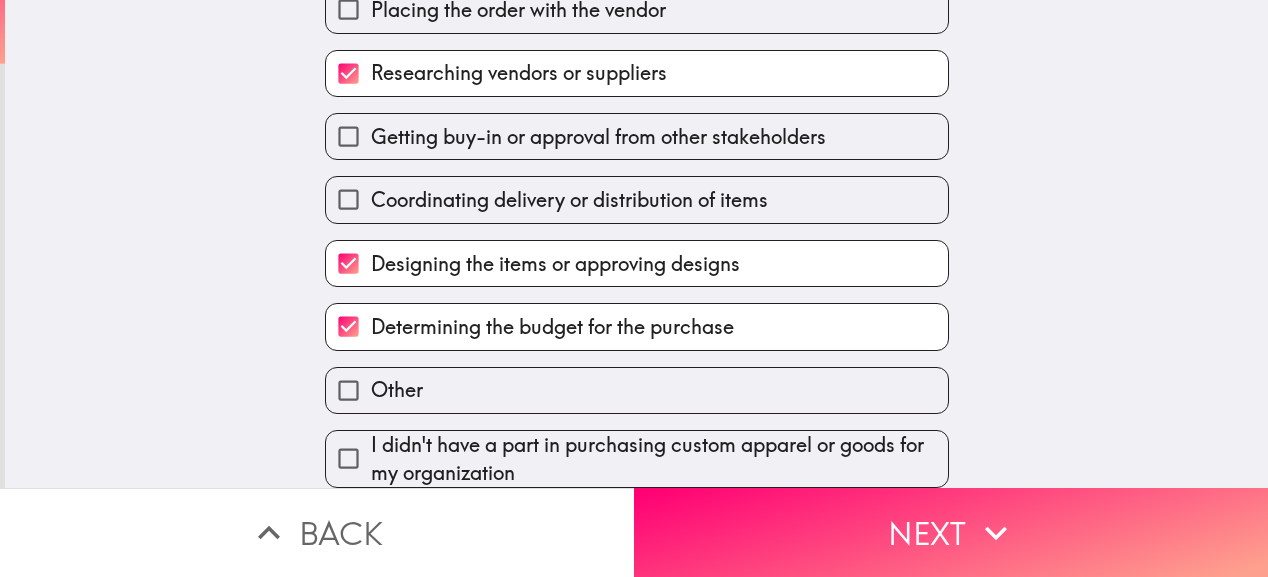click on "Next" at bounding box center [951, 532] 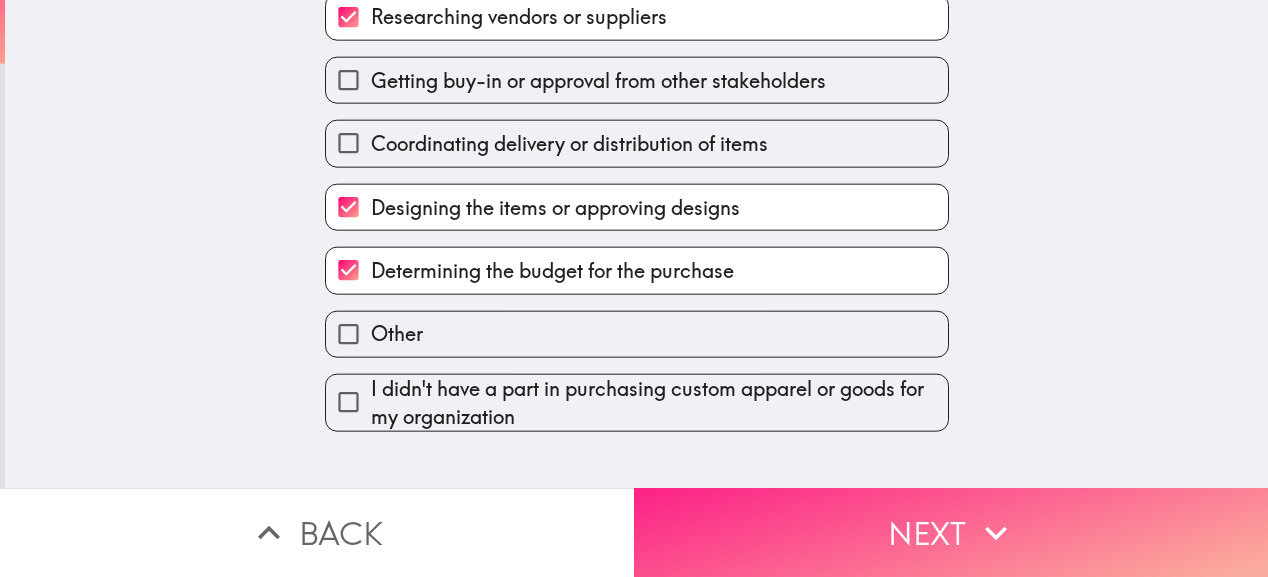 scroll, scrollTop: 0, scrollLeft: 0, axis: both 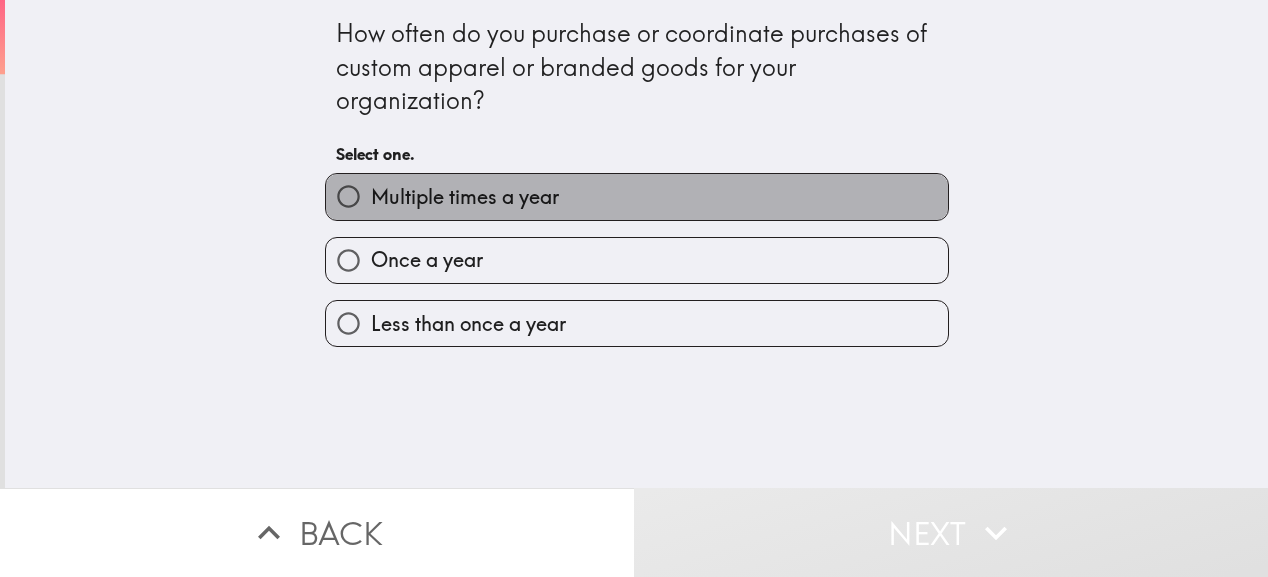 click on "Multiple times a year" at bounding box center [465, 197] 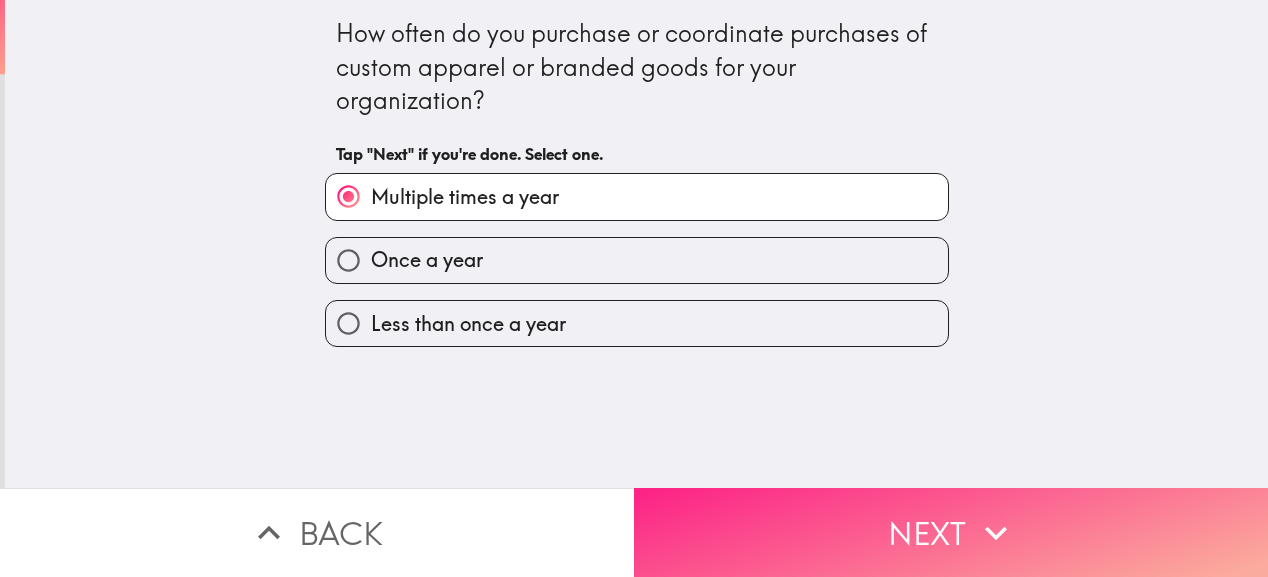 click on "Next" at bounding box center (951, 532) 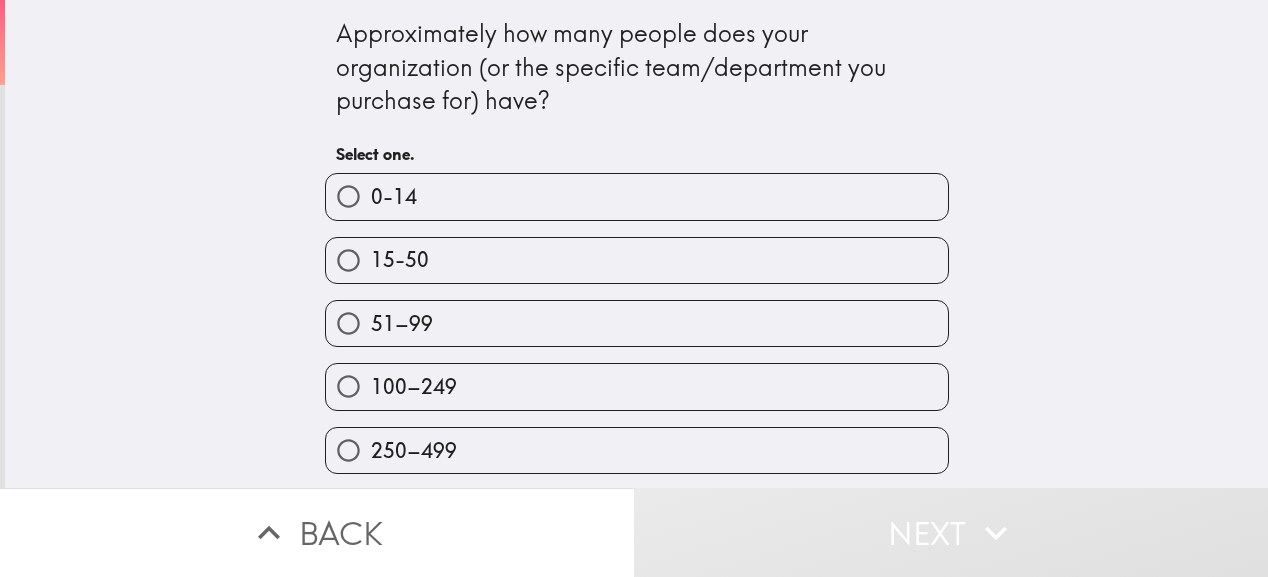 click on "15-50" at bounding box center [637, 260] 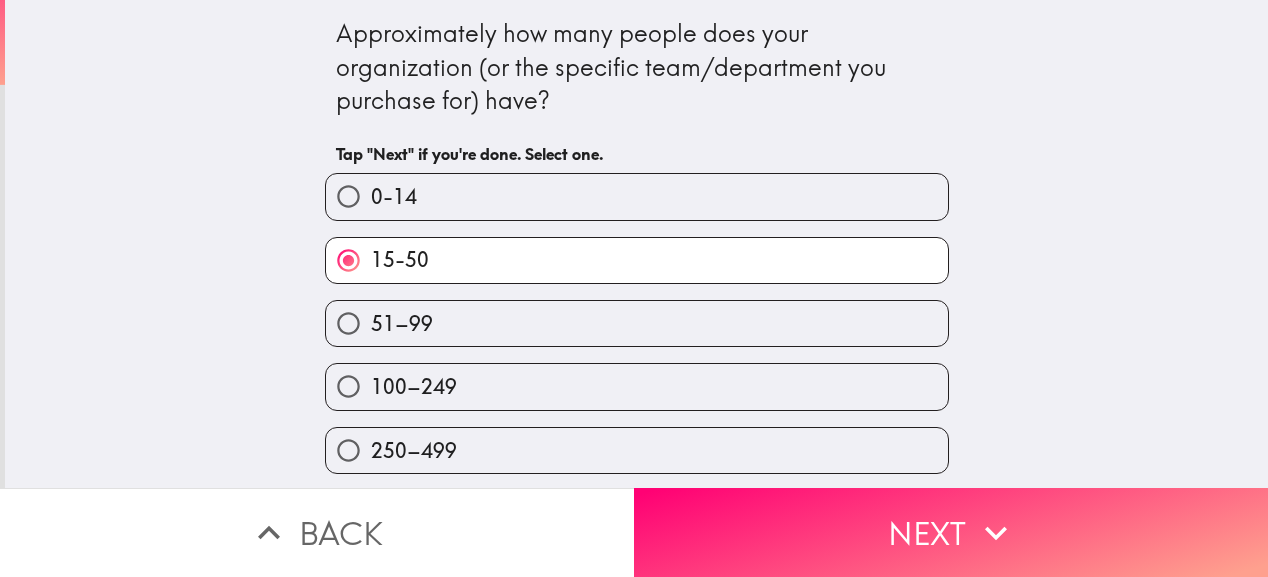 scroll, scrollTop: 144, scrollLeft: 0, axis: vertical 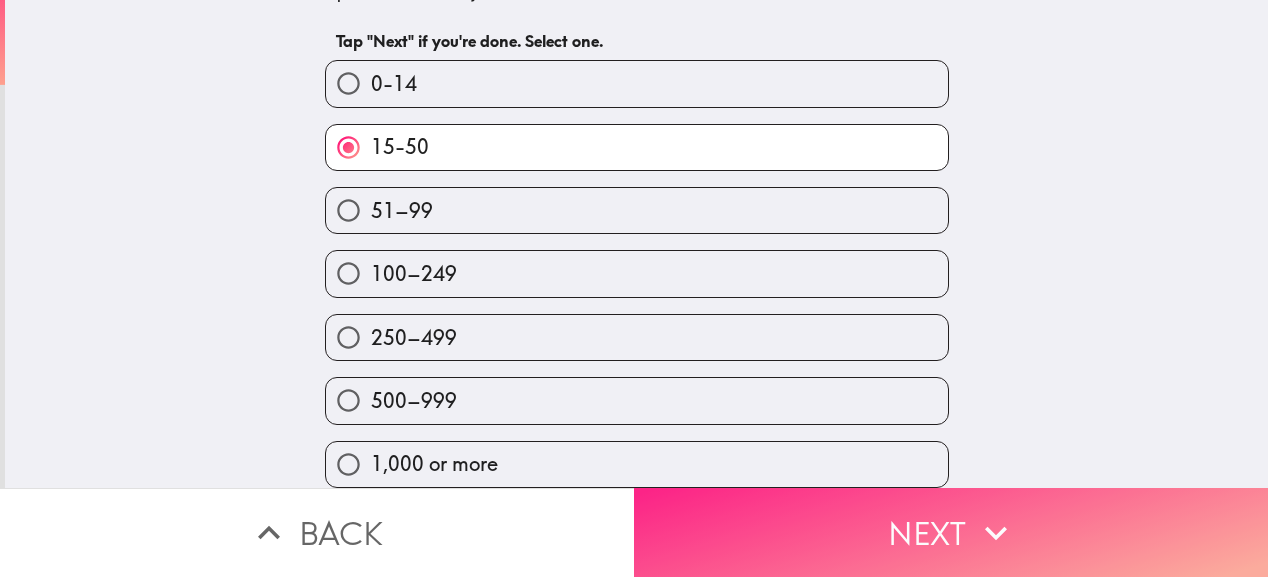 click on "Next" at bounding box center (951, 532) 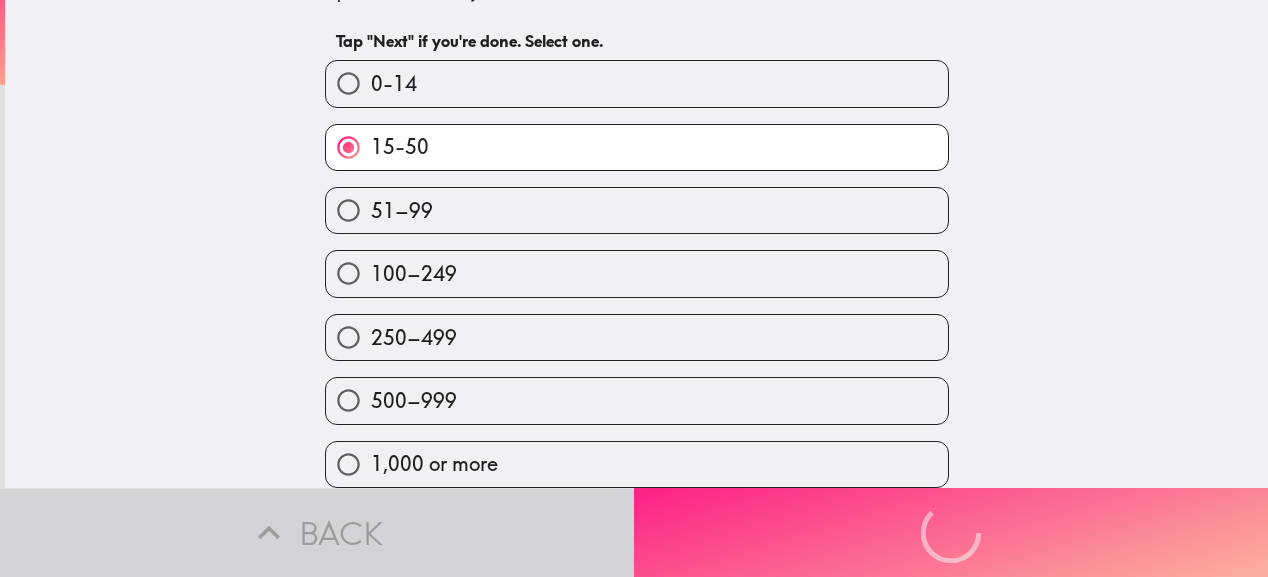 scroll, scrollTop: 0, scrollLeft: 0, axis: both 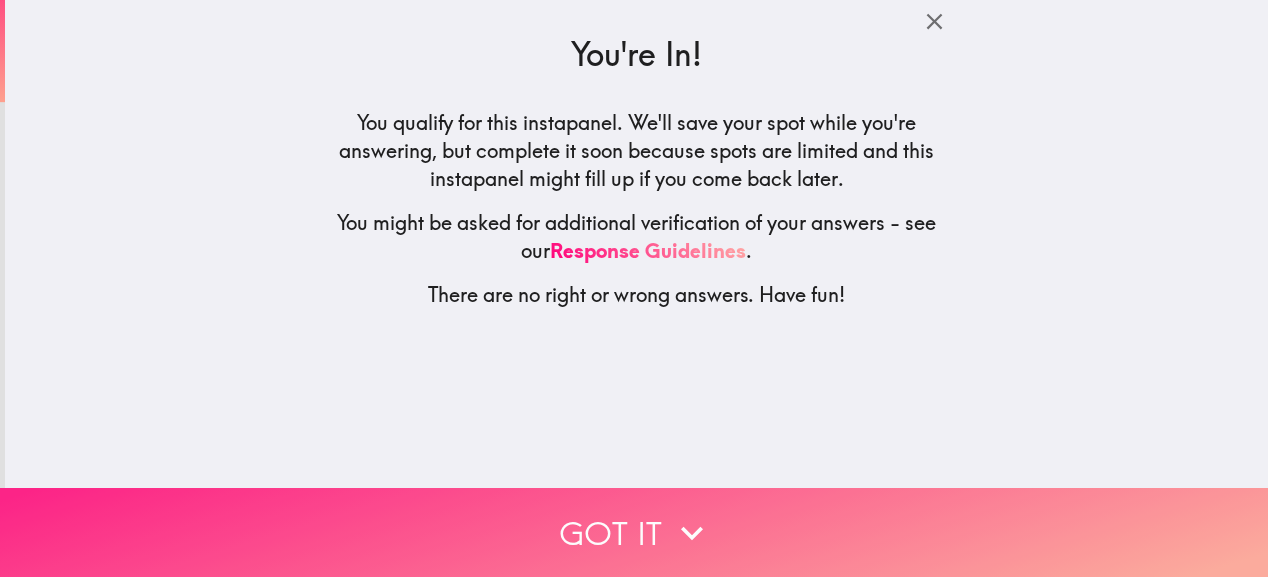 click 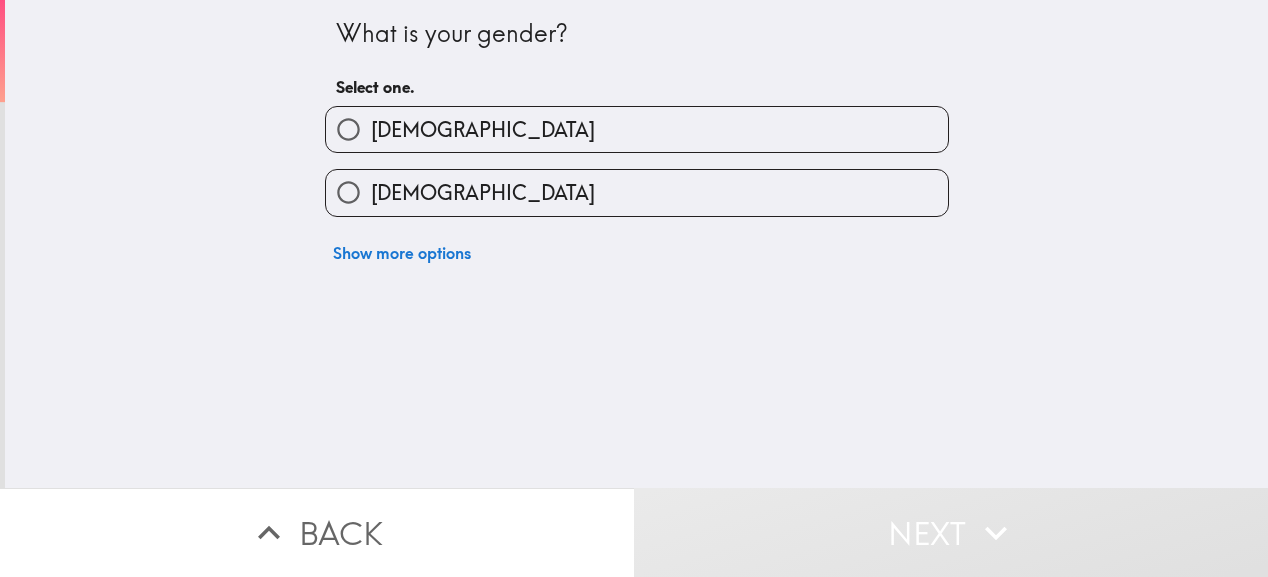 click on "[DEMOGRAPHIC_DATA]" at bounding box center (637, 129) 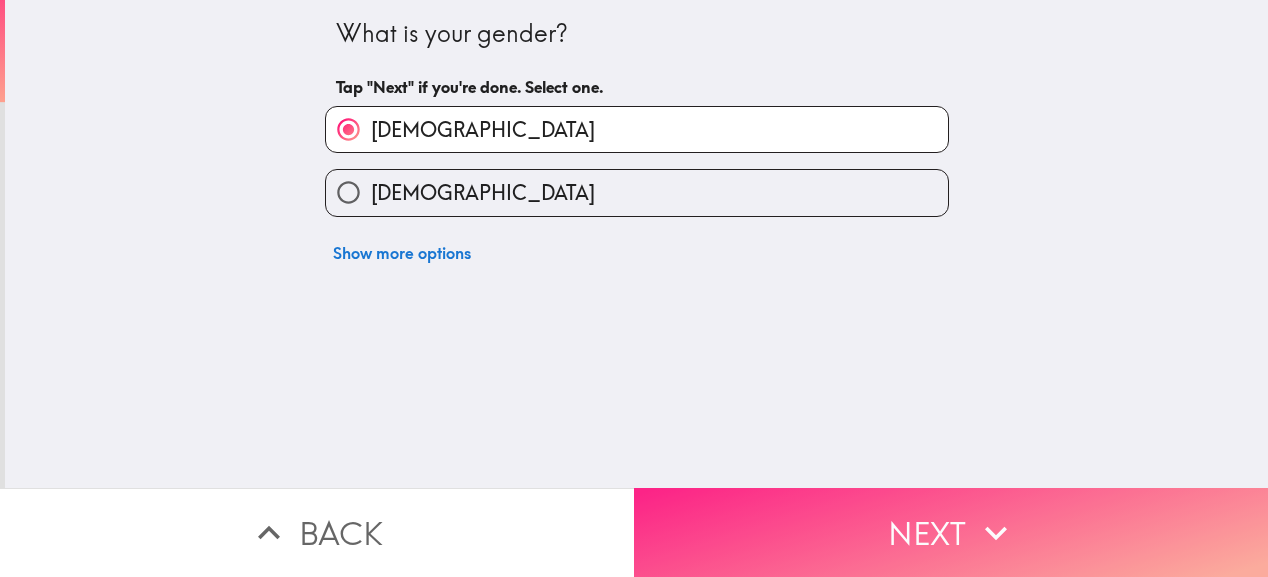 click on "Next" at bounding box center (951, 532) 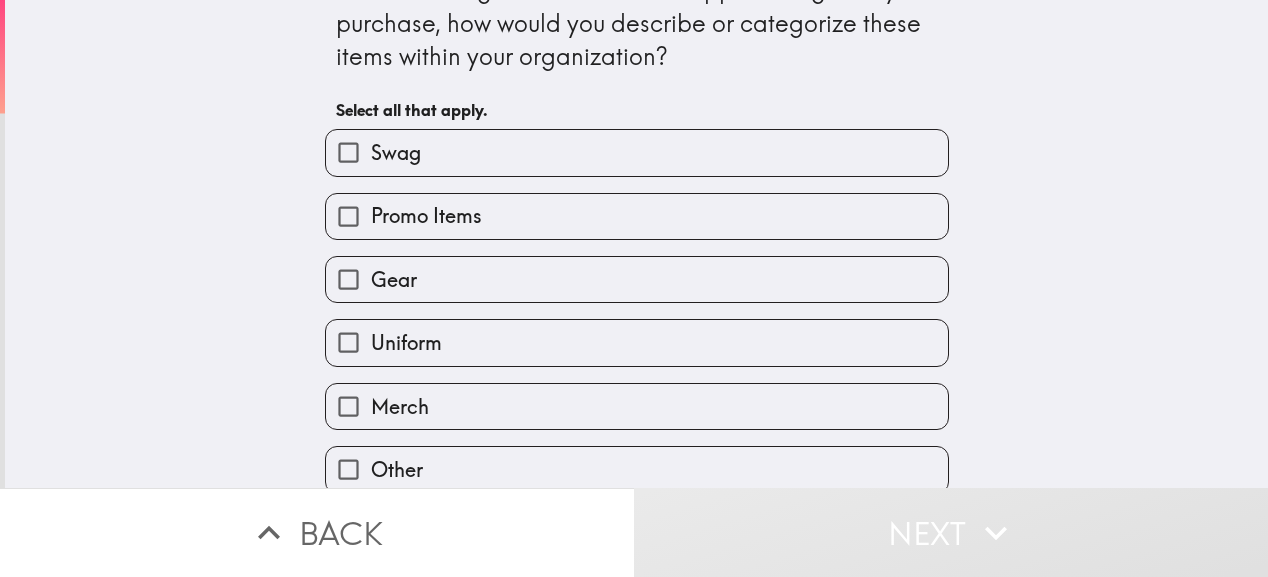 scroll, scrollTop: 80, scrollLeft: 0, axis: vertical 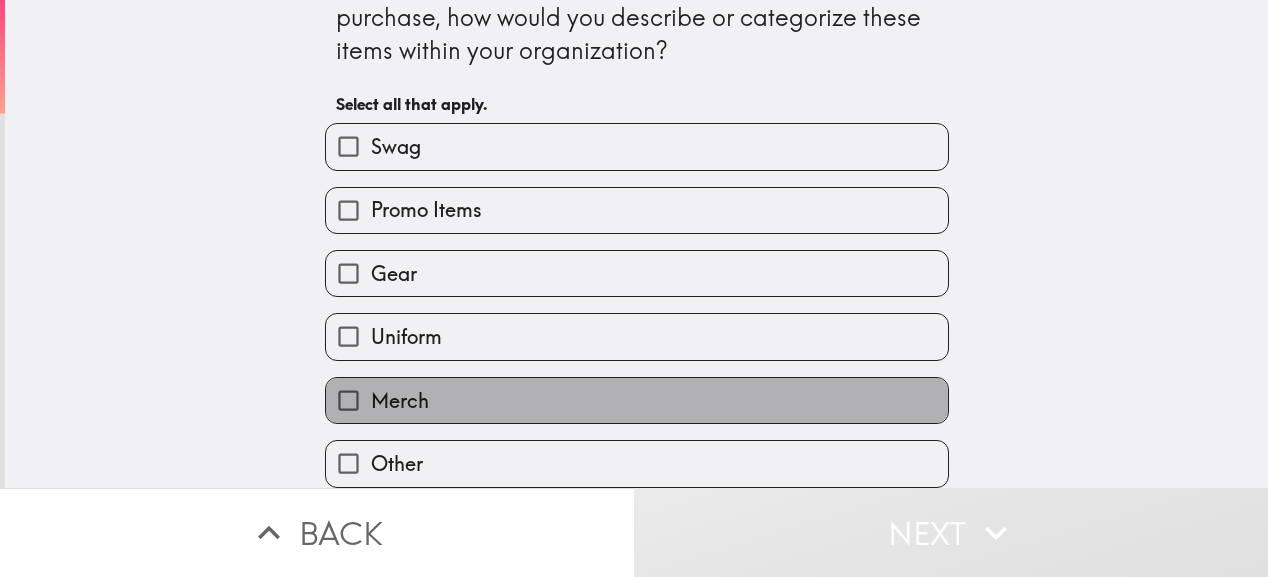 click on "Merch" at bounding box center (637, 400) 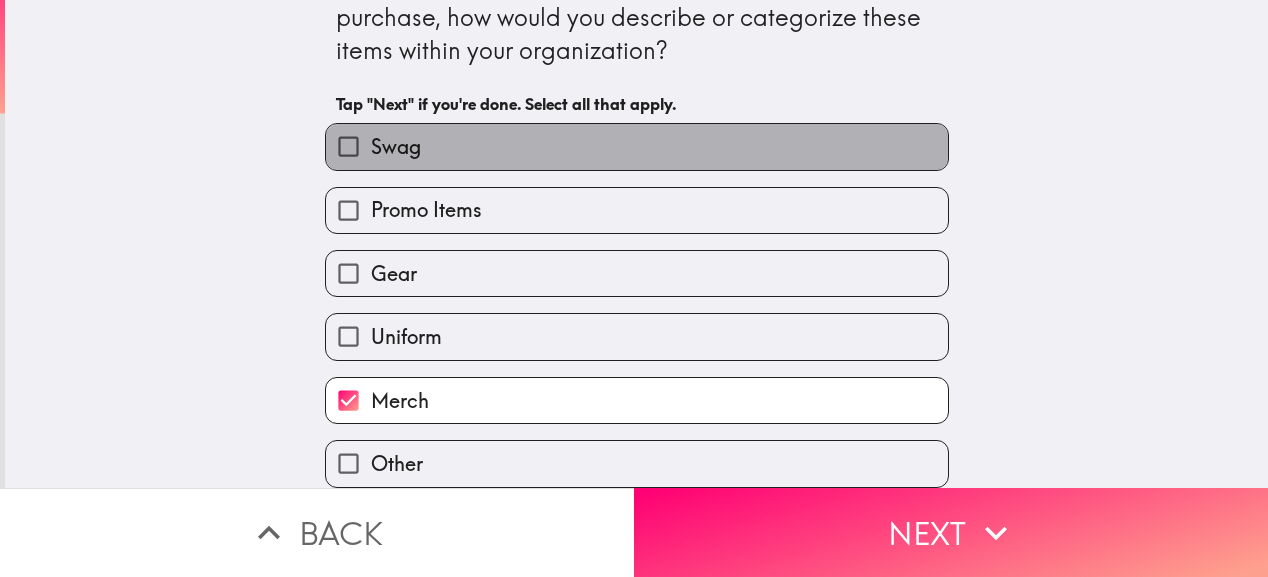 click on "Swag" at bounding box center (637, 146) 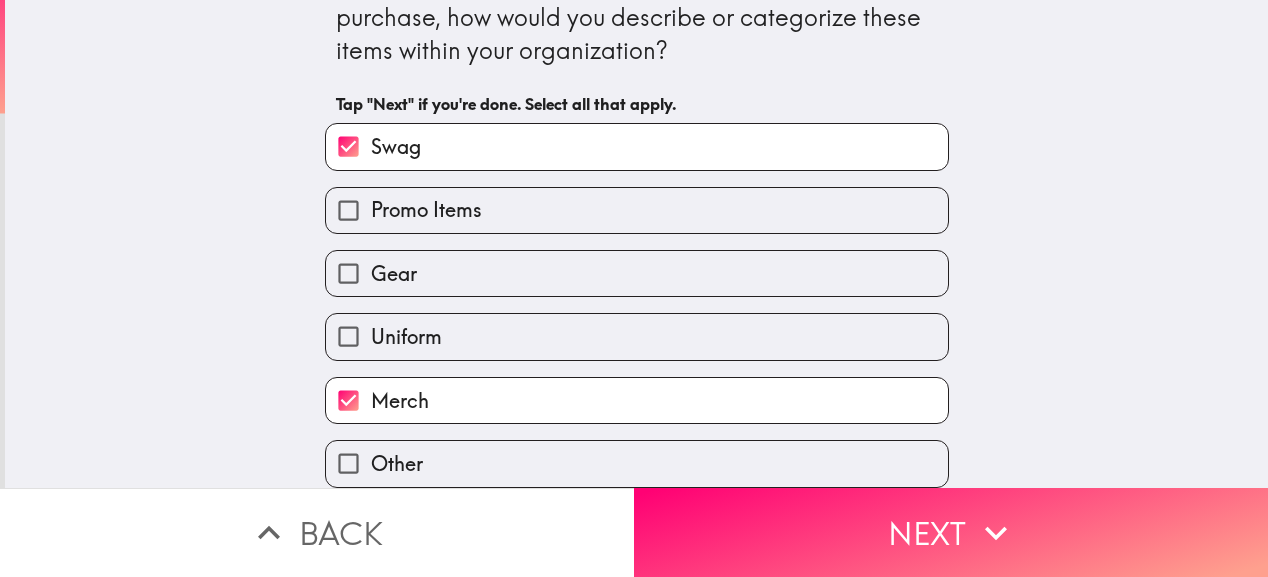 click on "Gear" at bounding box center [637, 273] 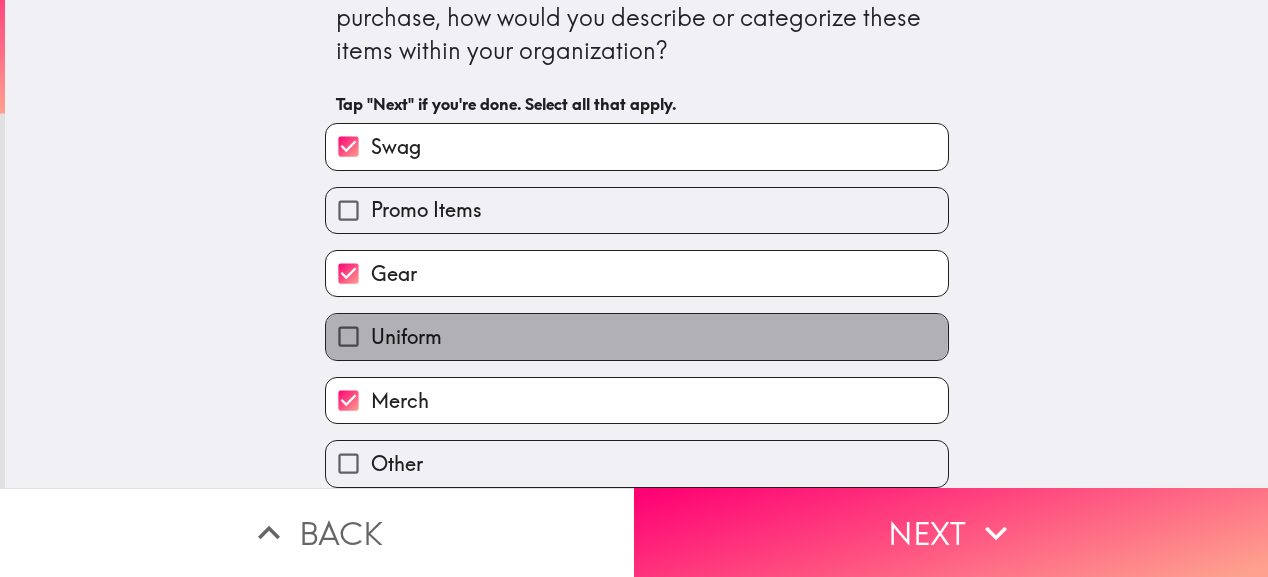 click on "Uniform" at bounding box center [637, 336] 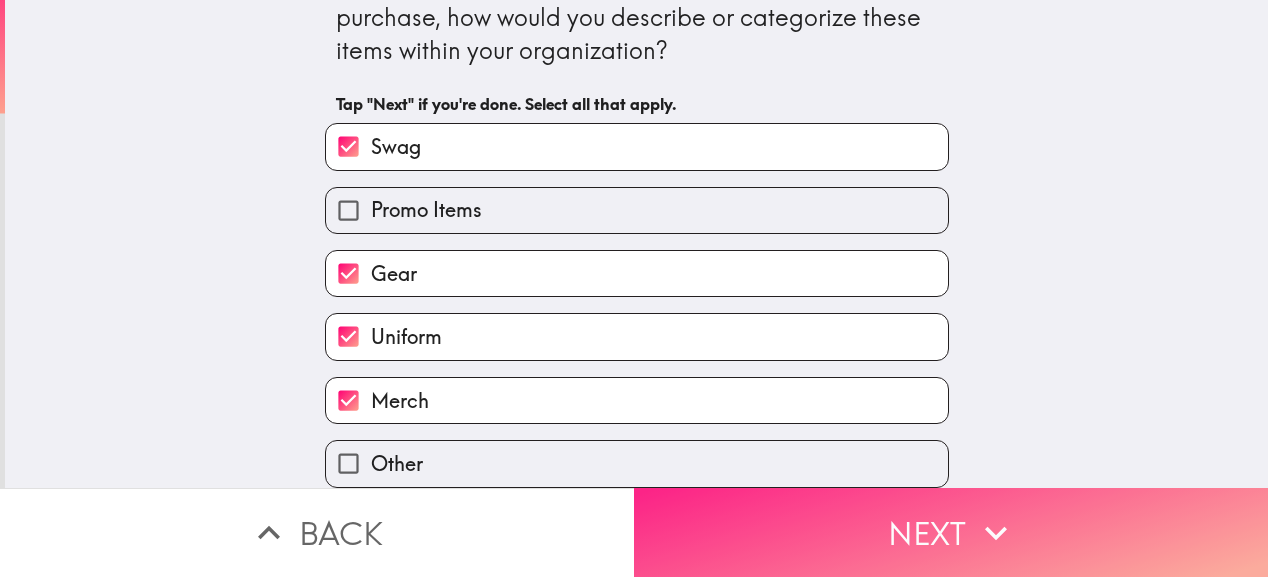 click on "Next" at bounding box center [951, 532] 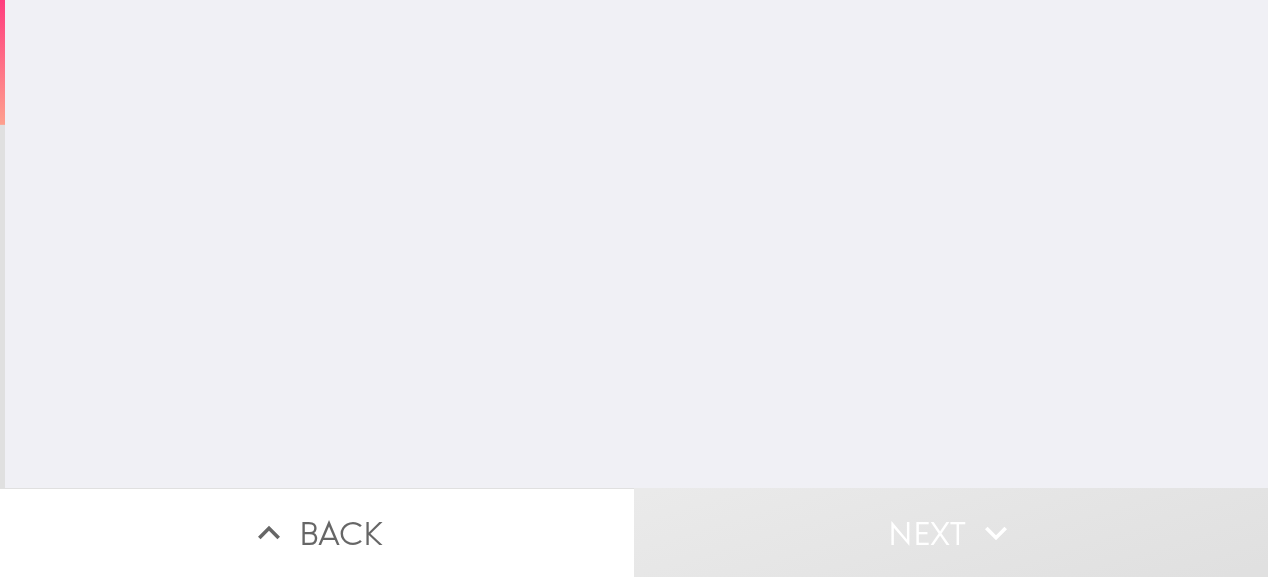 scroll, scrollTop: 0, scrollLeft: 0, axis: both 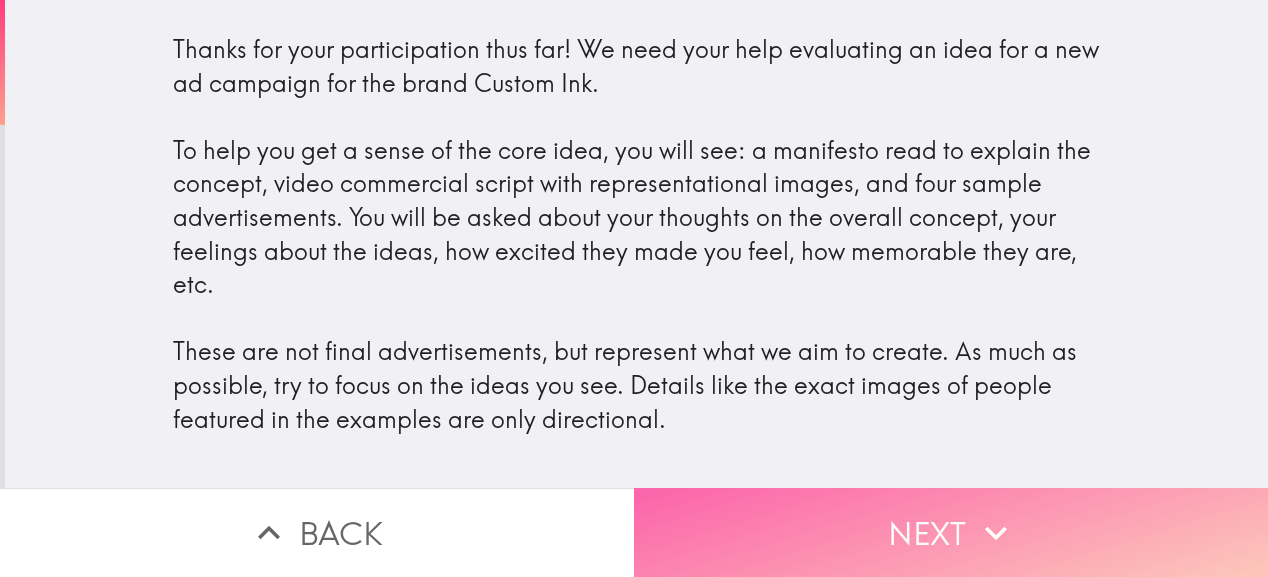 click on "Next" at bounding box center [951, 532] 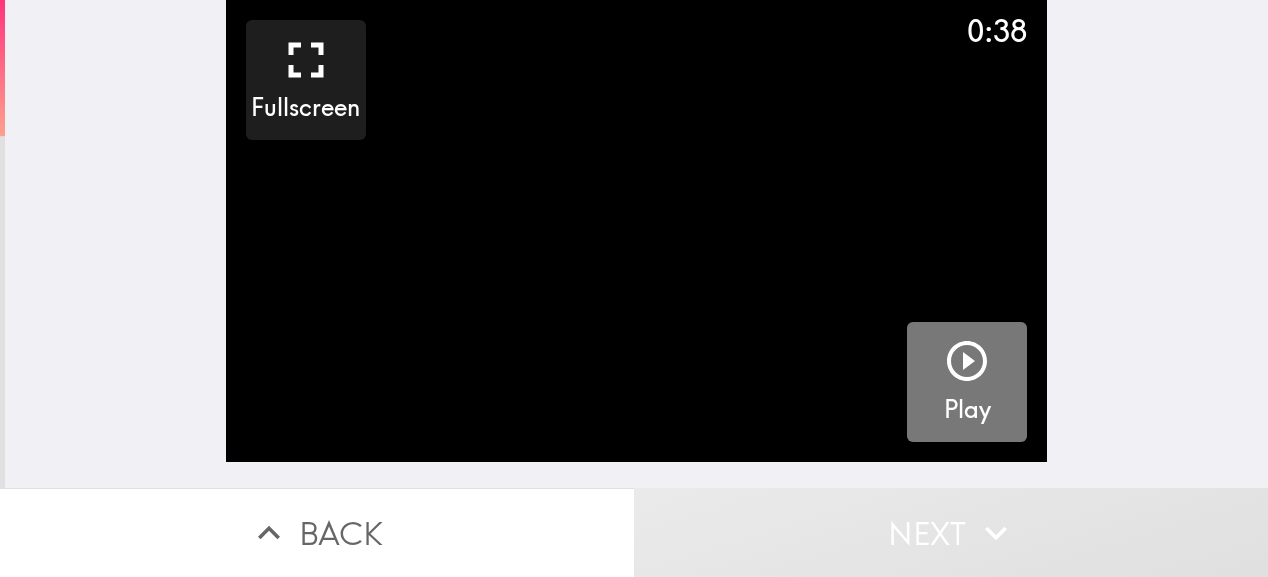click 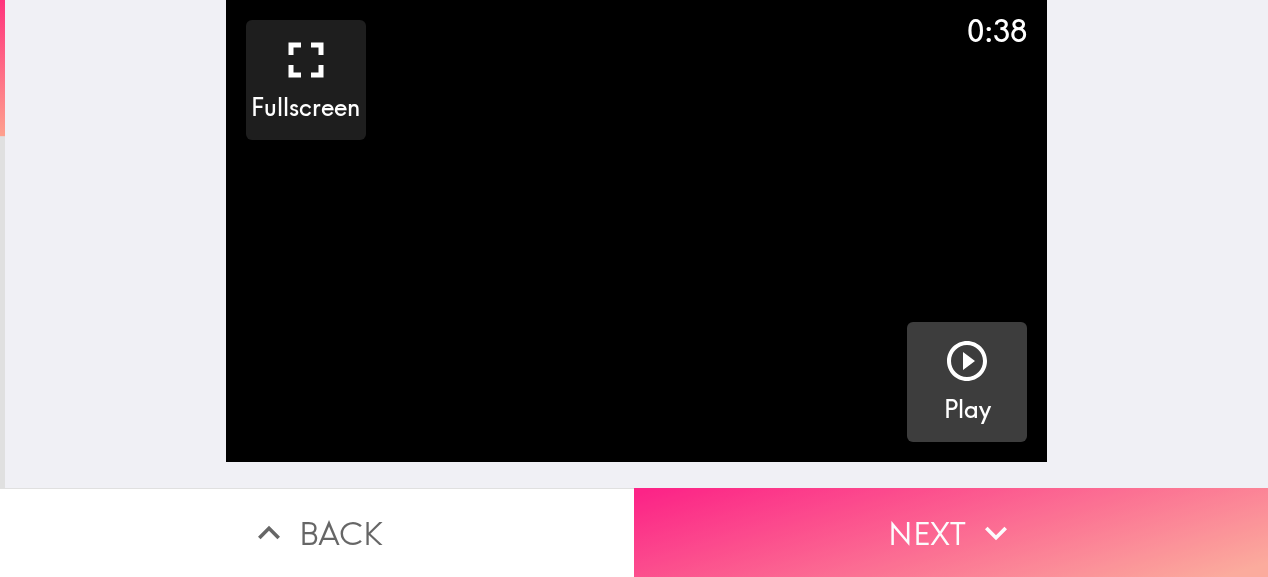 click on "Next" at bounding box center [951, 532] 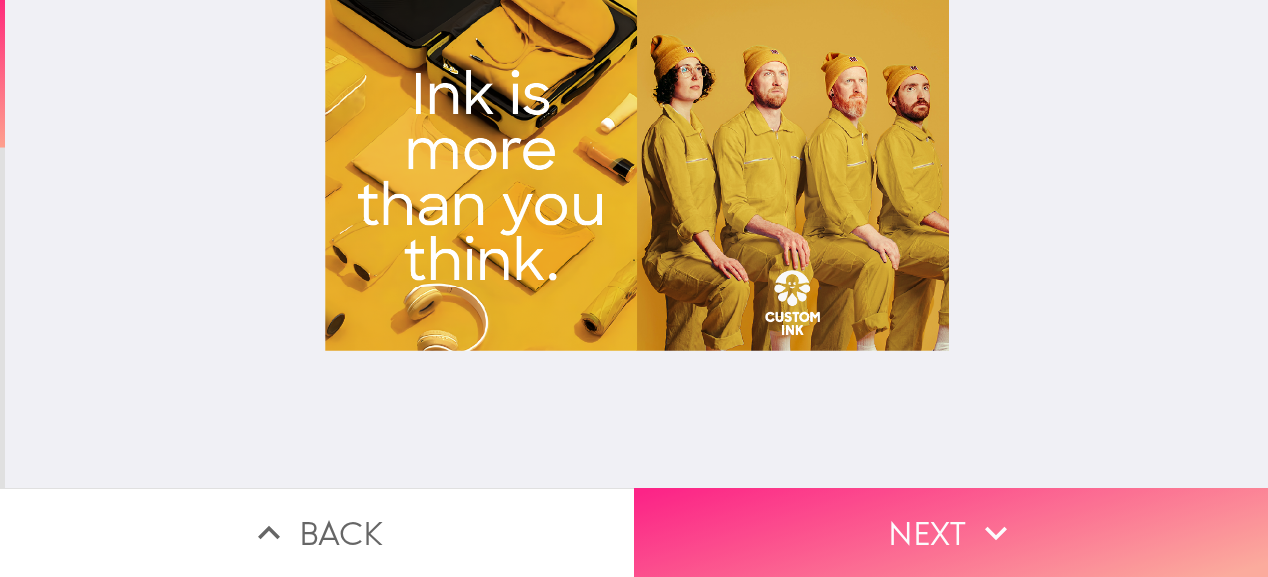 click 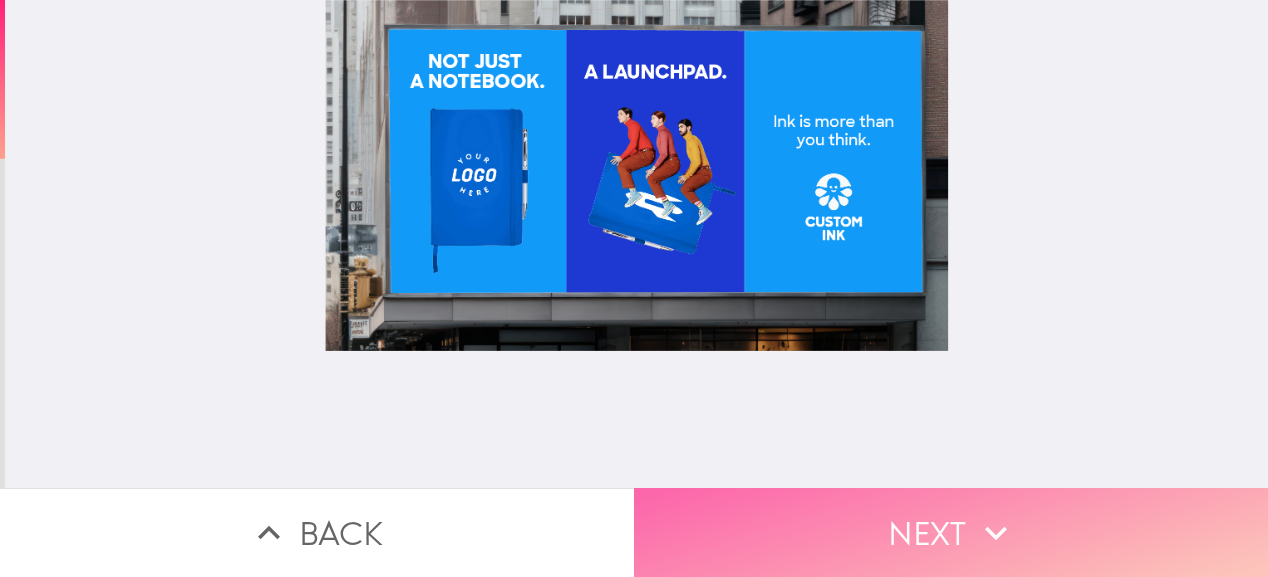 click 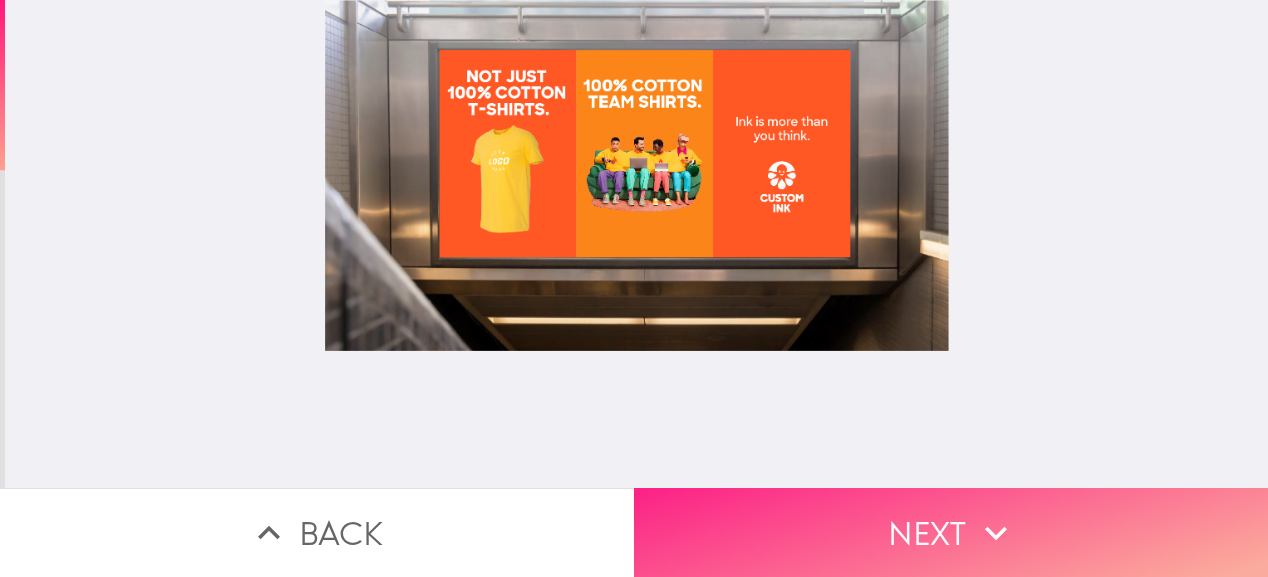 click on "Next" at bounding box center [951, 532] 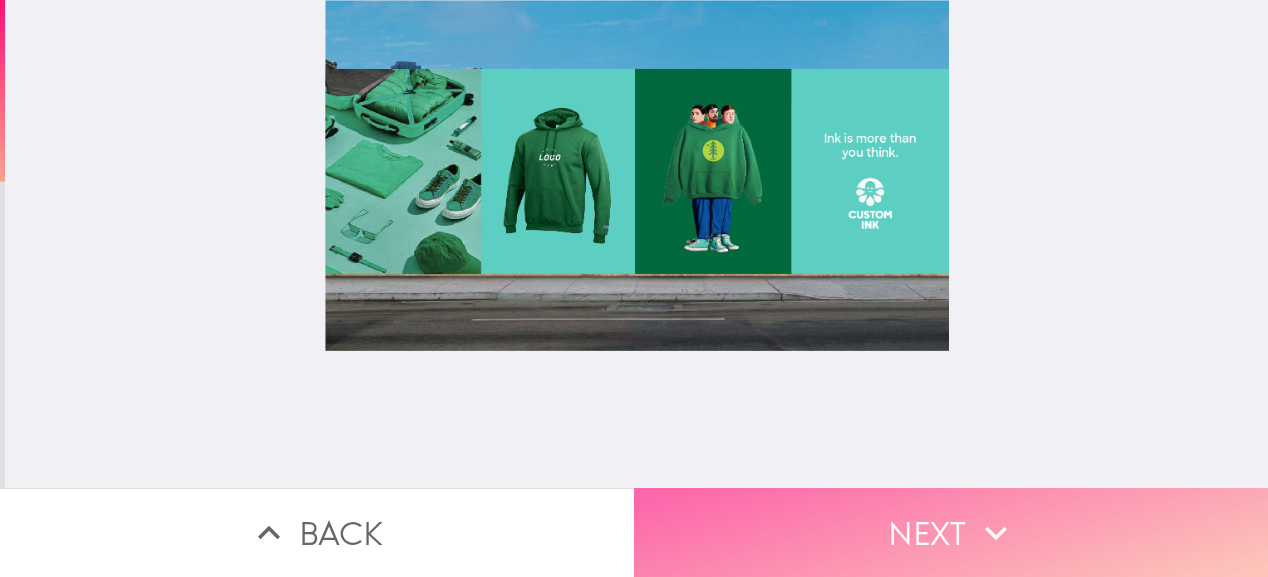 click 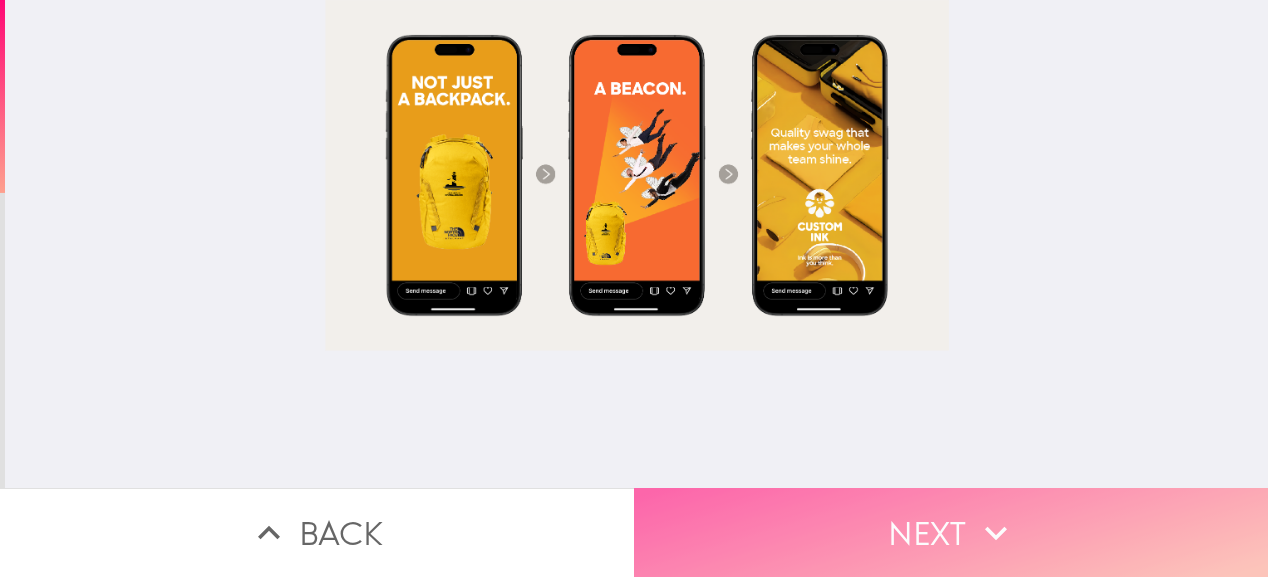 click 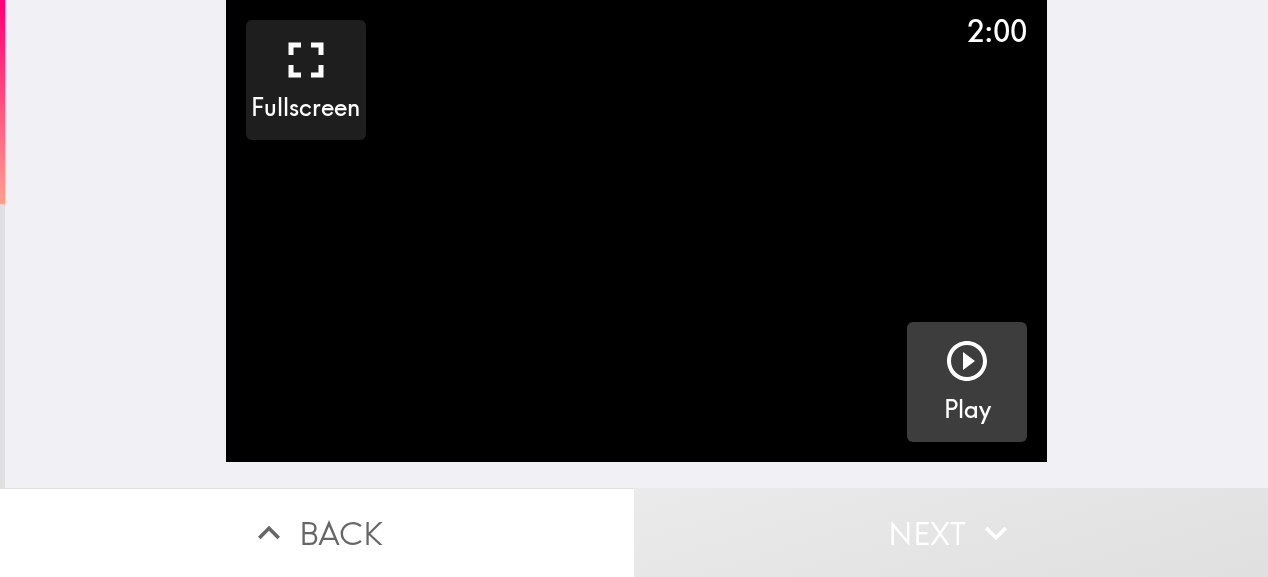 click 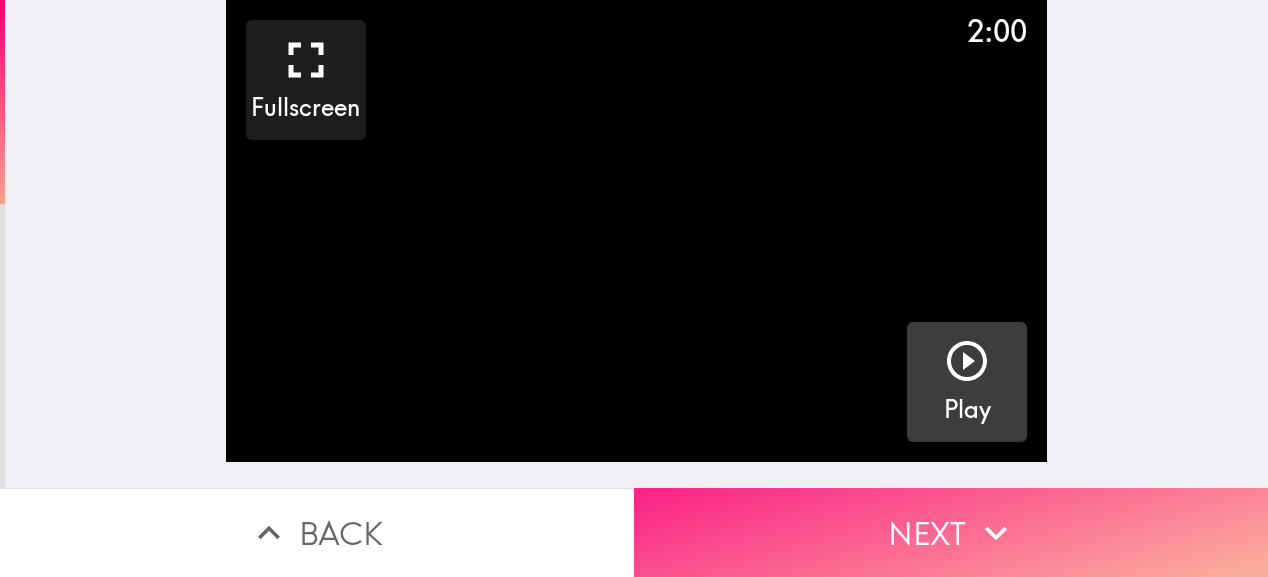 click on "Next" at bounding box center (951, 532) 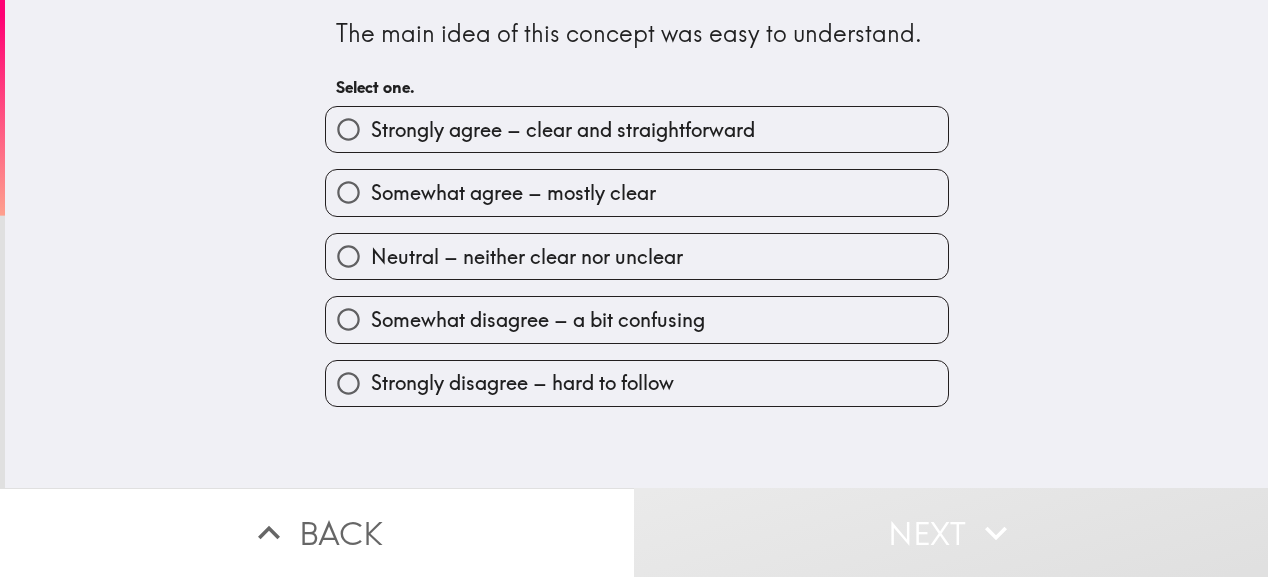 drag, startPoint x: 734, startPoint y: 143, endPoint x: 752, endPoint y: 133, distance: 20.59126 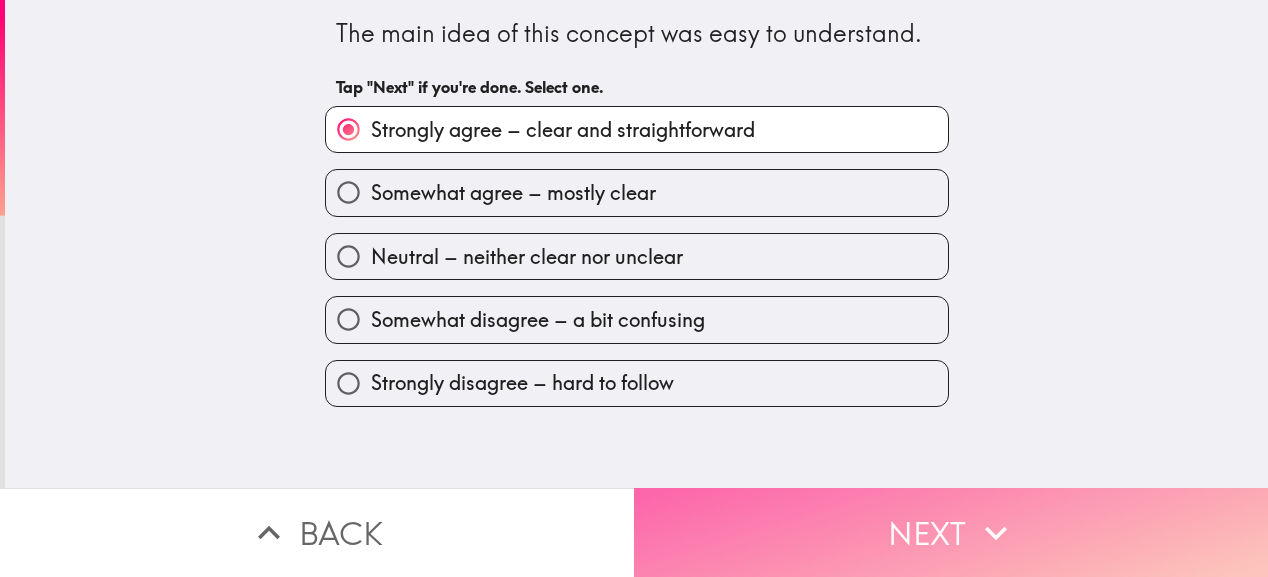 click on "Next" at bounding box center (951, 532) 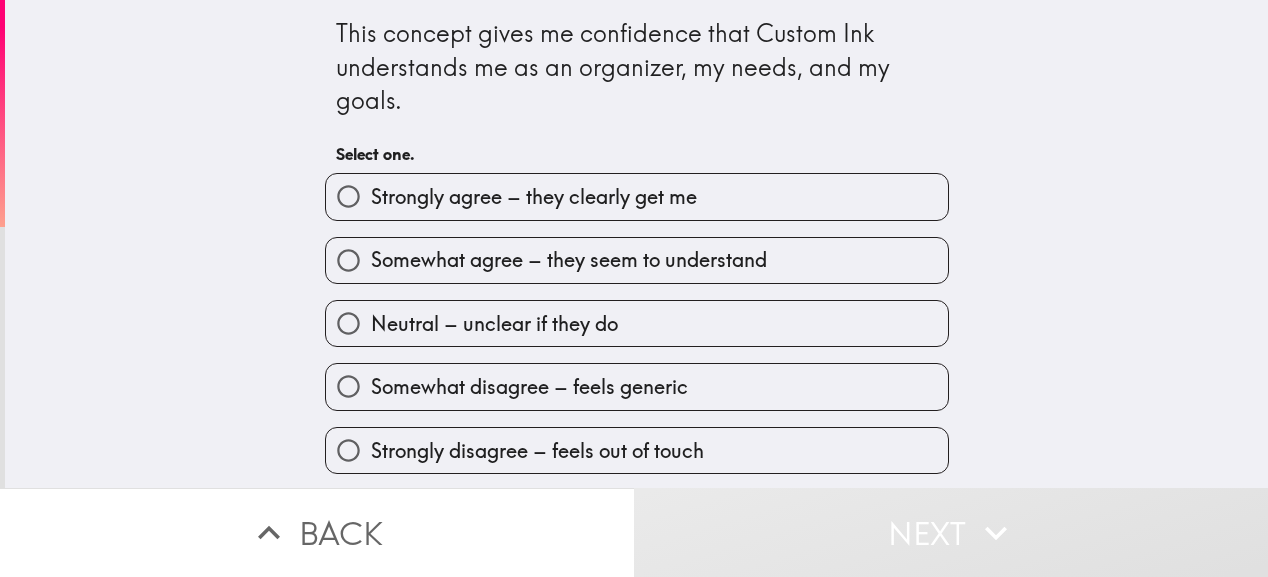 click on "Strongly agree – they clearly get me" at bounding box center [637, 196] 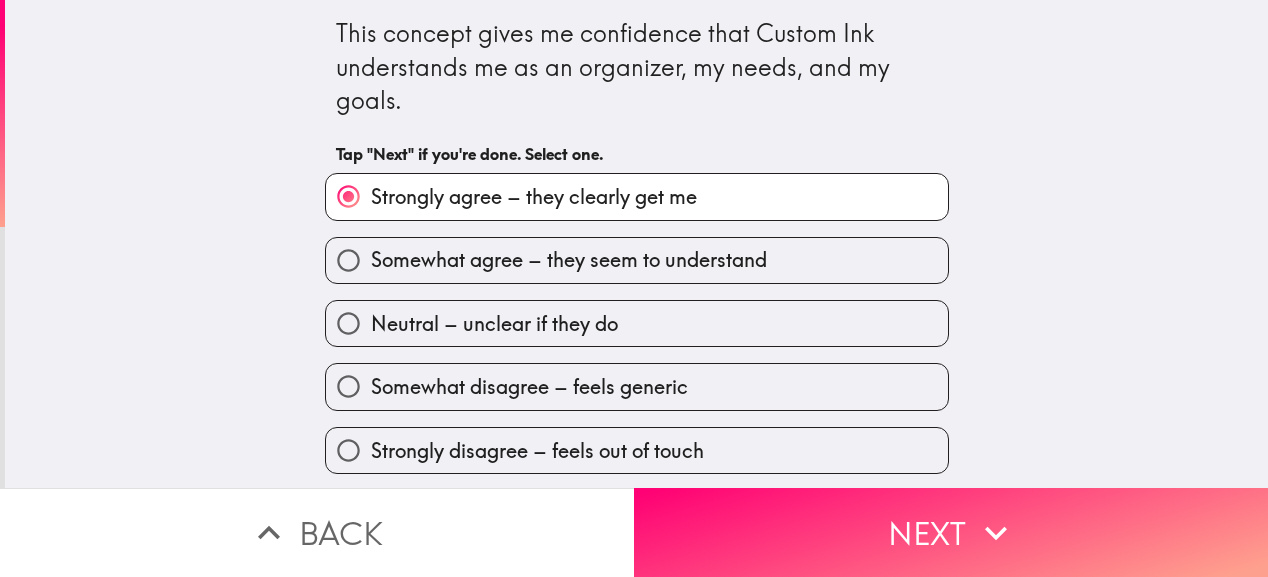 scroll, scrollTop: 16, scrollLeft: 0, axis: vertical 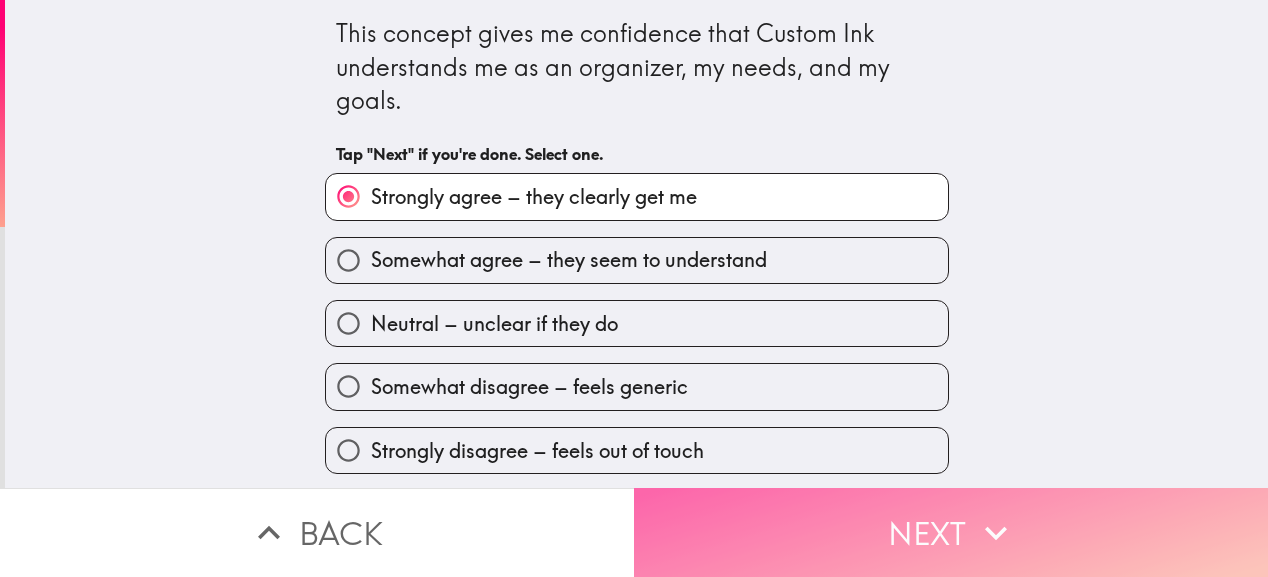 click 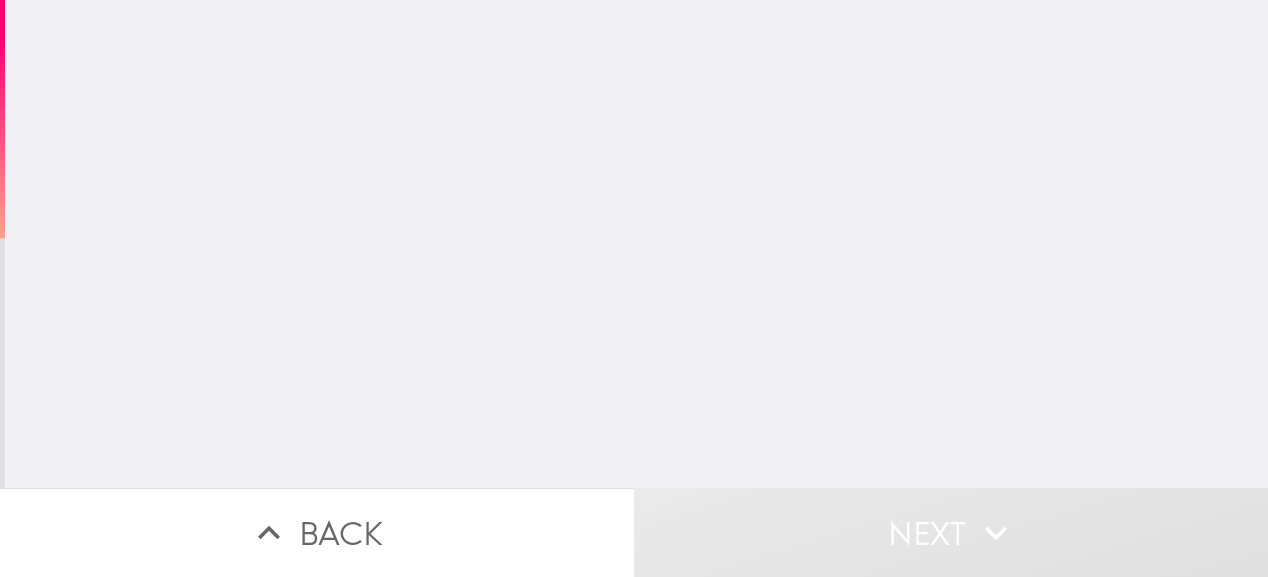 scroll, scrollTop: 0, scrollLeft: 0, axis: both 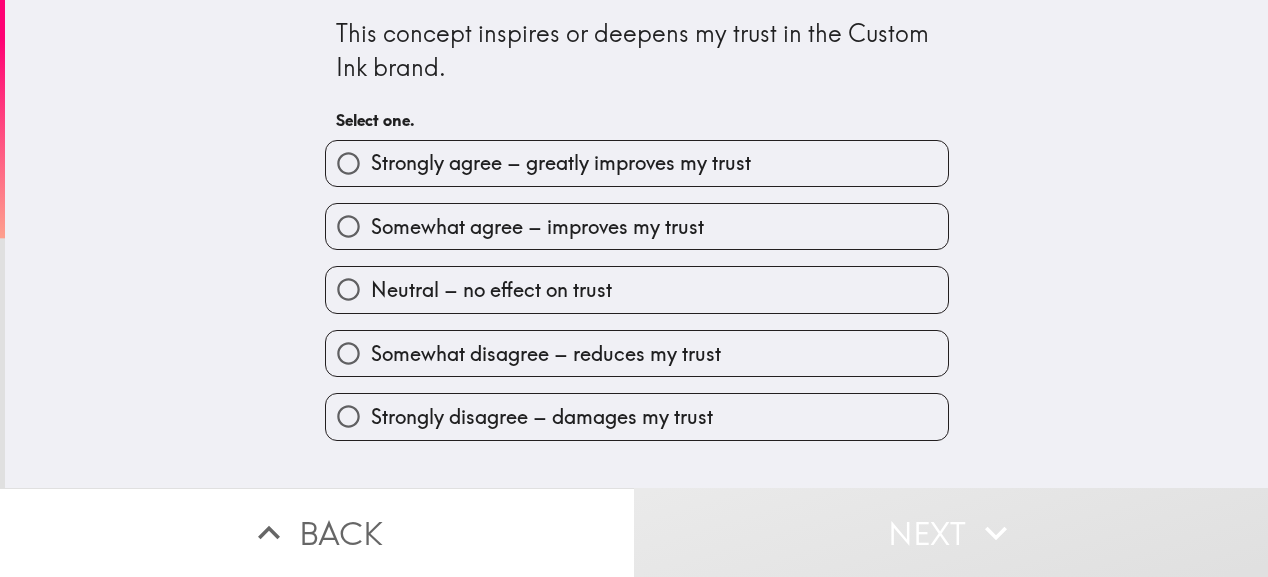click on "Strongly agree – greatly improves my trust" at bounding box center [637, 163] 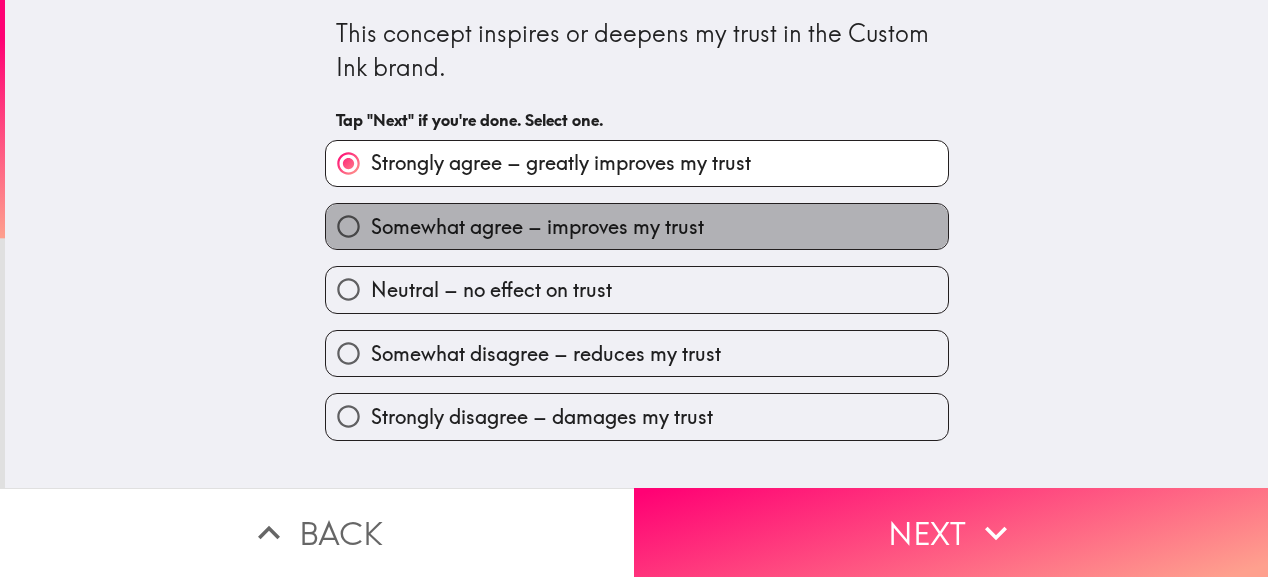 click on "Somewhat agree – improves my trust" at bounding box center [637, 226] 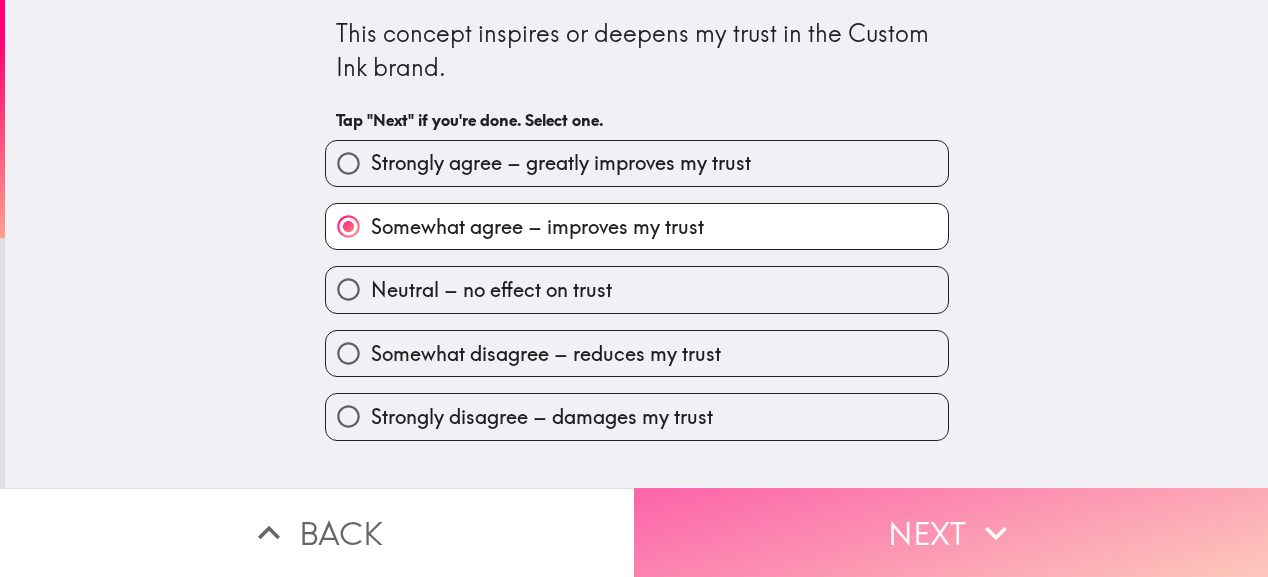 click on "Next" at bounding box center (951, 532) 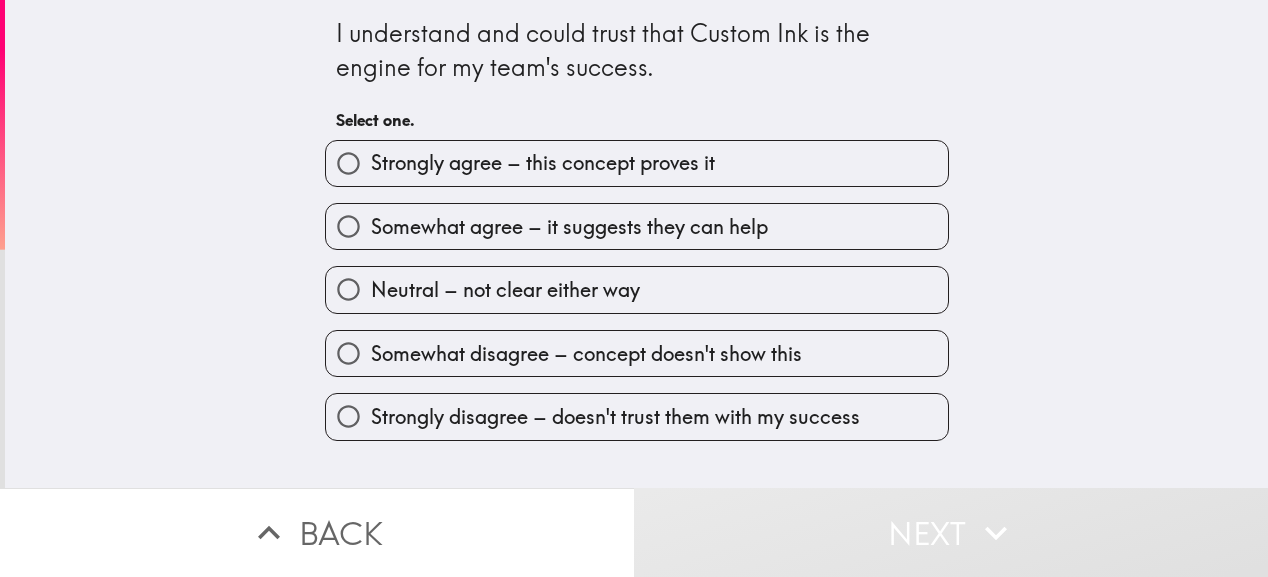 click on "Strongly agree – this concept proves it" at bounding box center [637, 163] 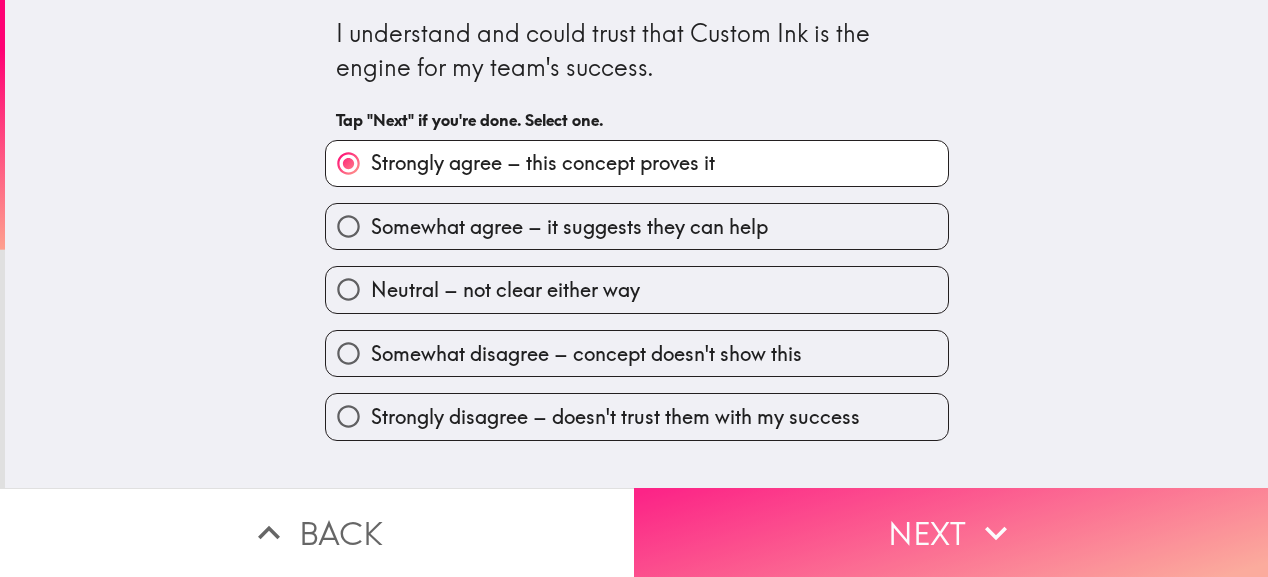 click 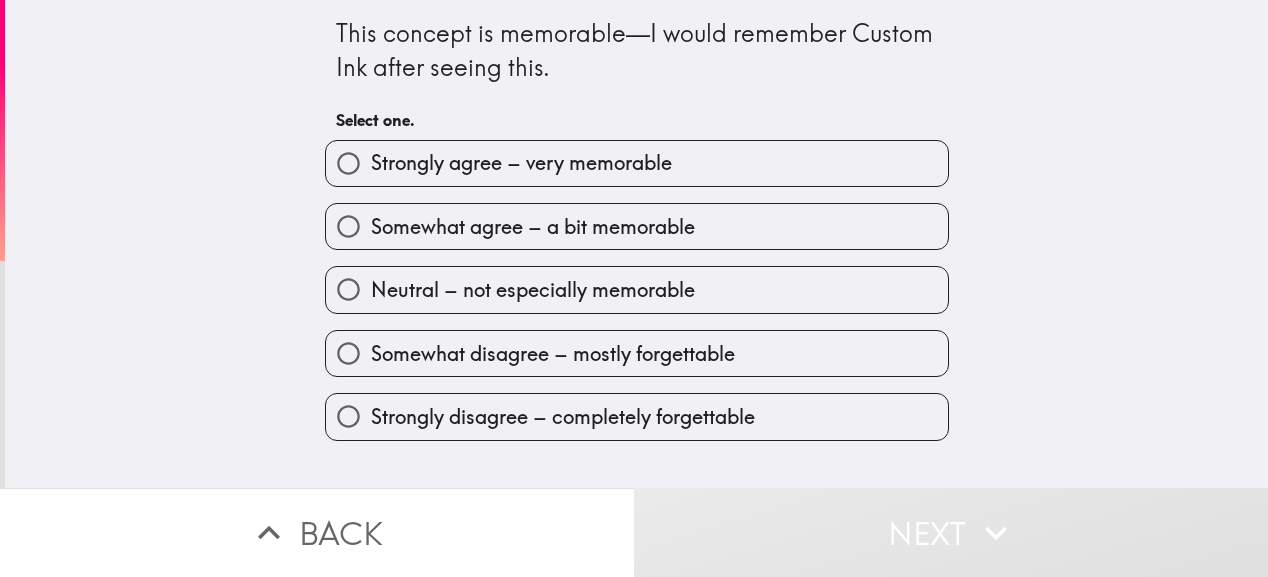 click on "Strongly agree – very memorable" at bounding box center (637, 163) 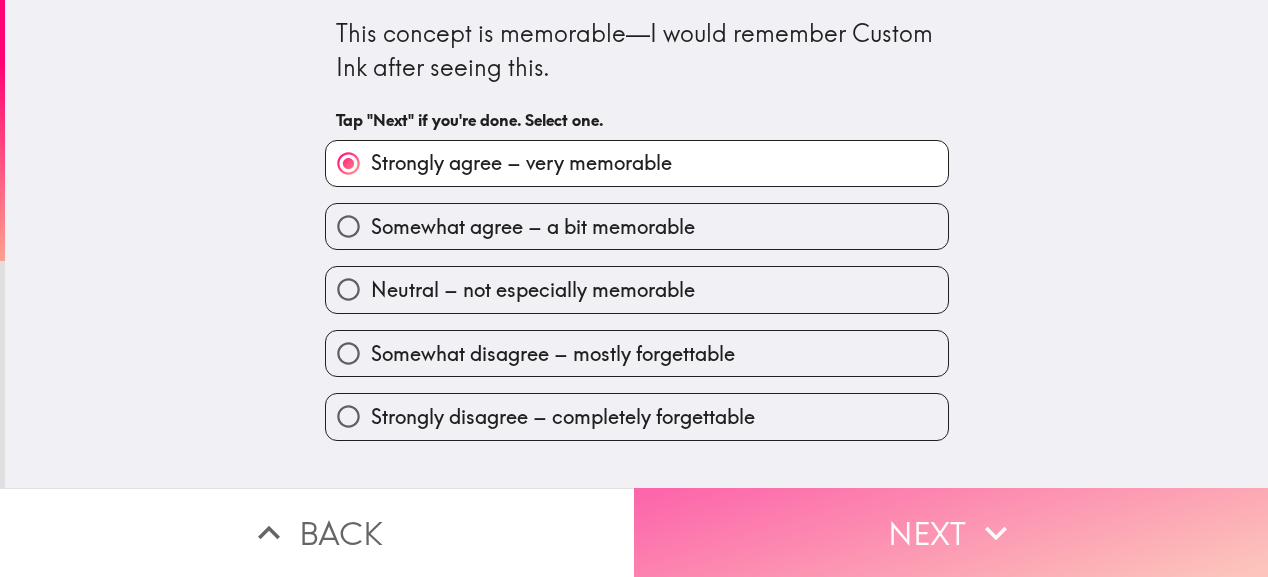 click on "Next" at bounding box center [951, 532] 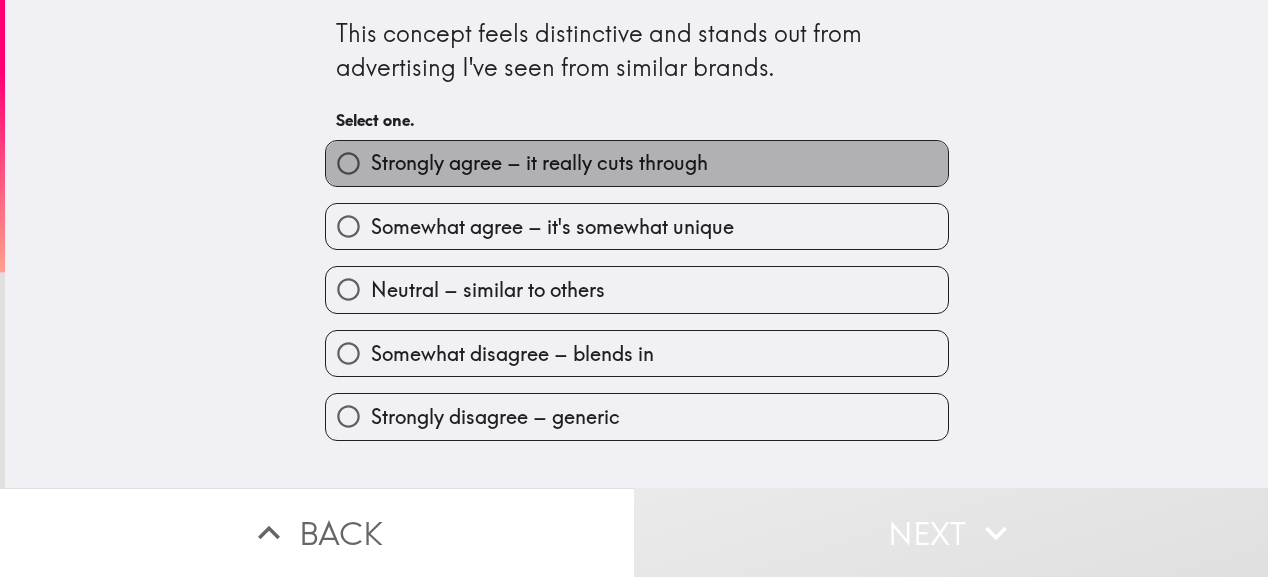 click on "Strongly agree – it really cuts through" at bounding box center [539, 163] 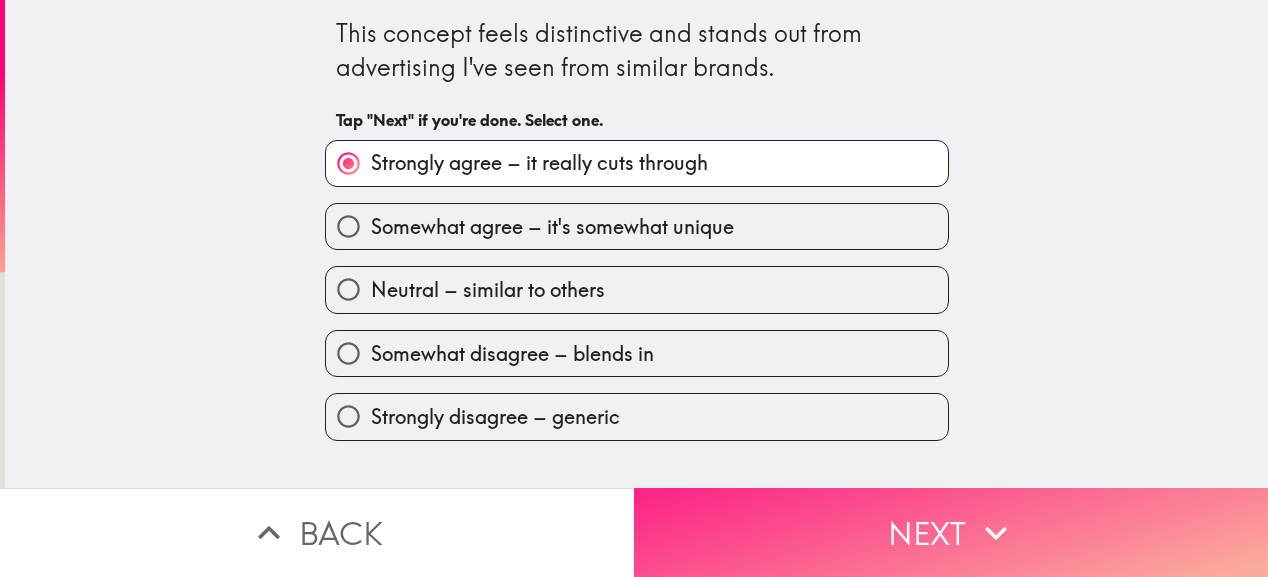 click on "Next" at bounding box center [951, 532] 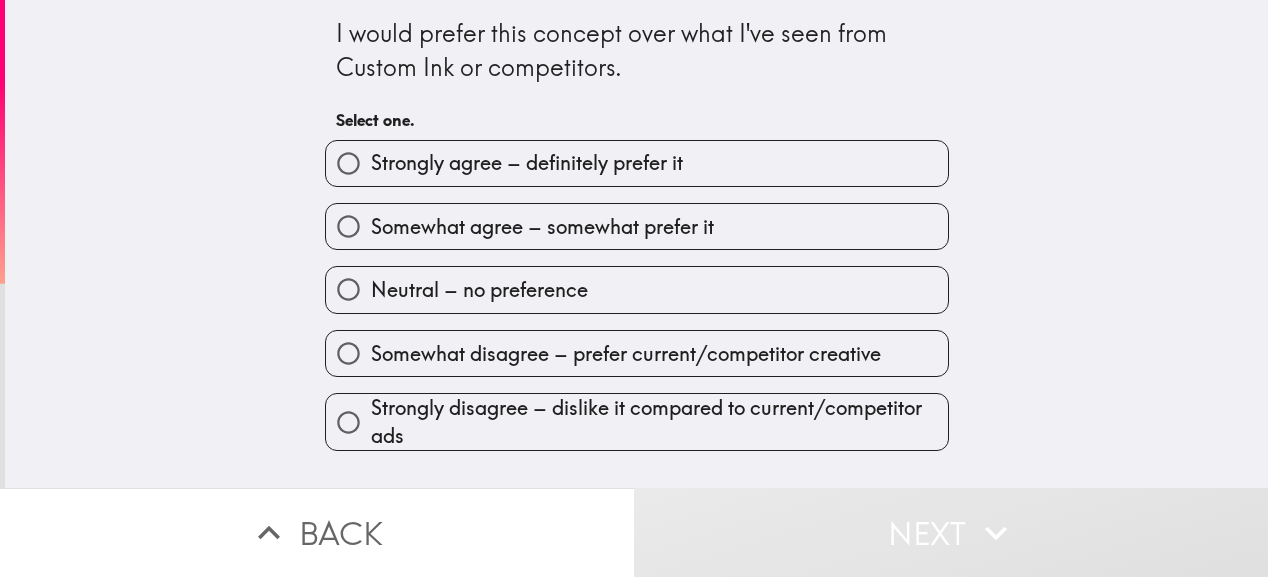 click on "Strongly agree – definitely prefer it" at bounding box center (527, 163) 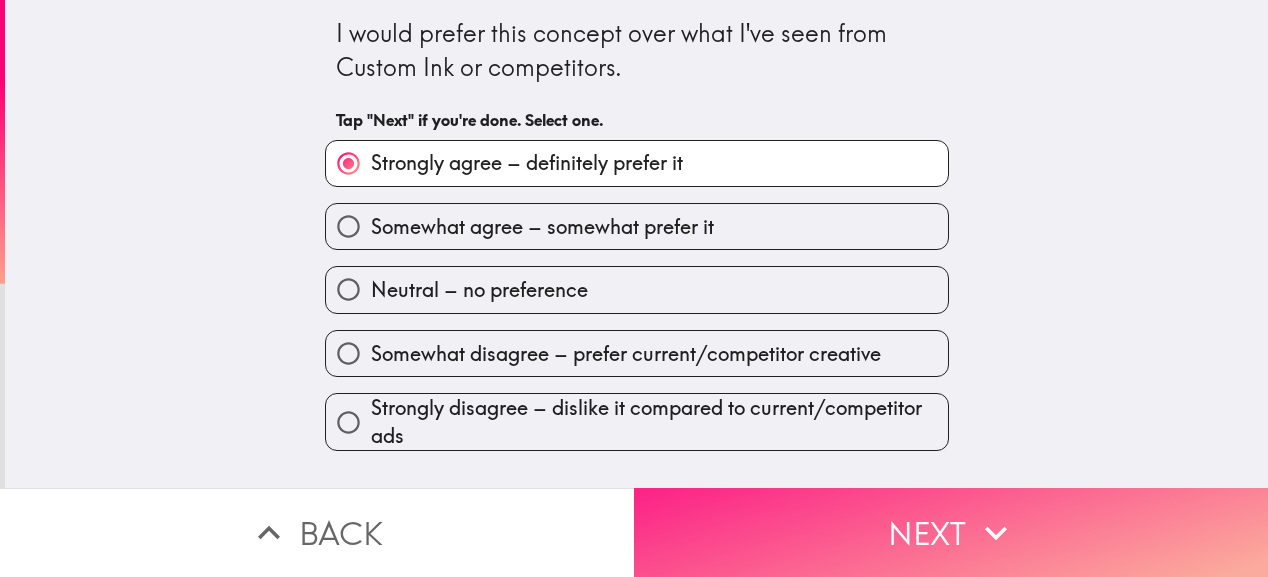 click on "Next" at bounding box center [951, 532] 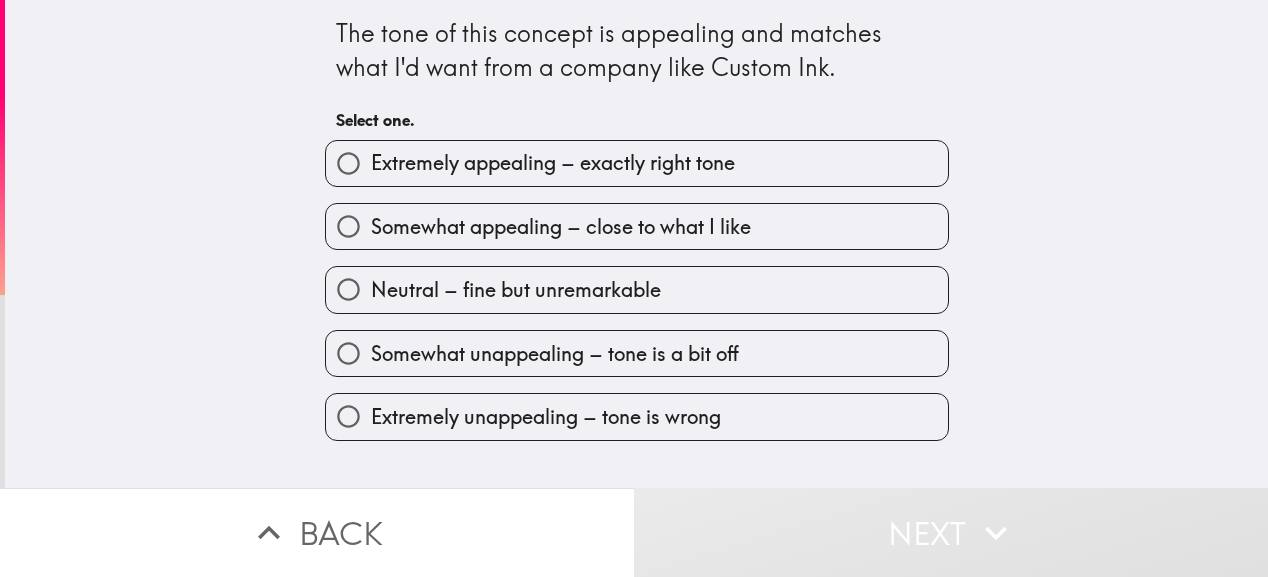 click on "Somewhat appealing – close to what I like" at bounding box center (637, 226) 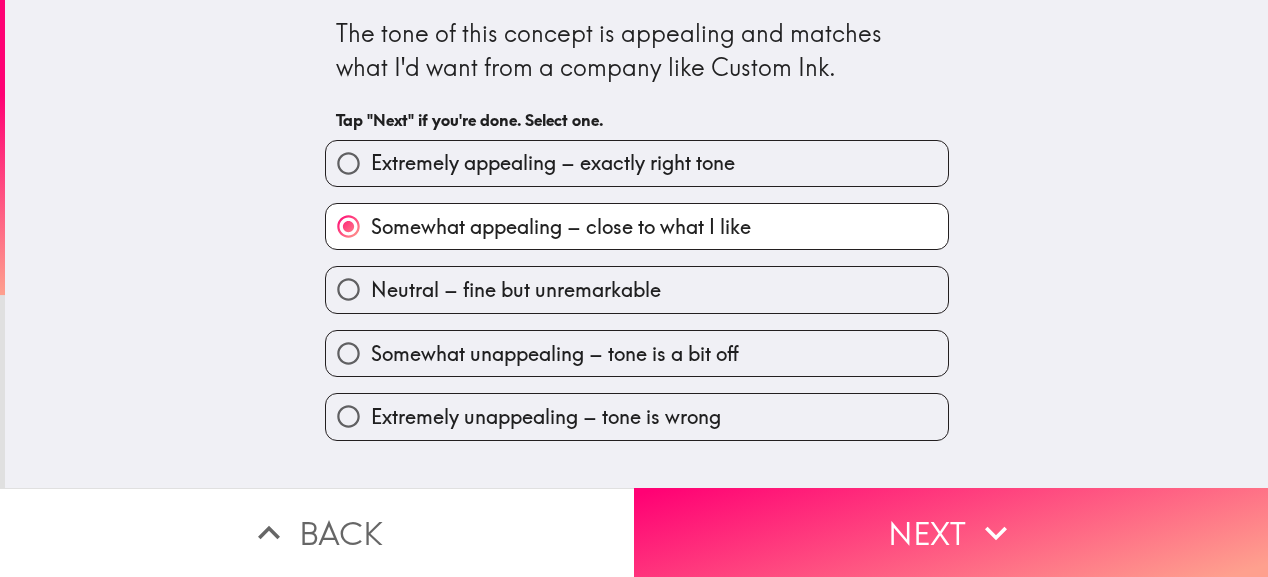 click on "Extremely appealing – exactly right tone" at bounding box center (637, 163) 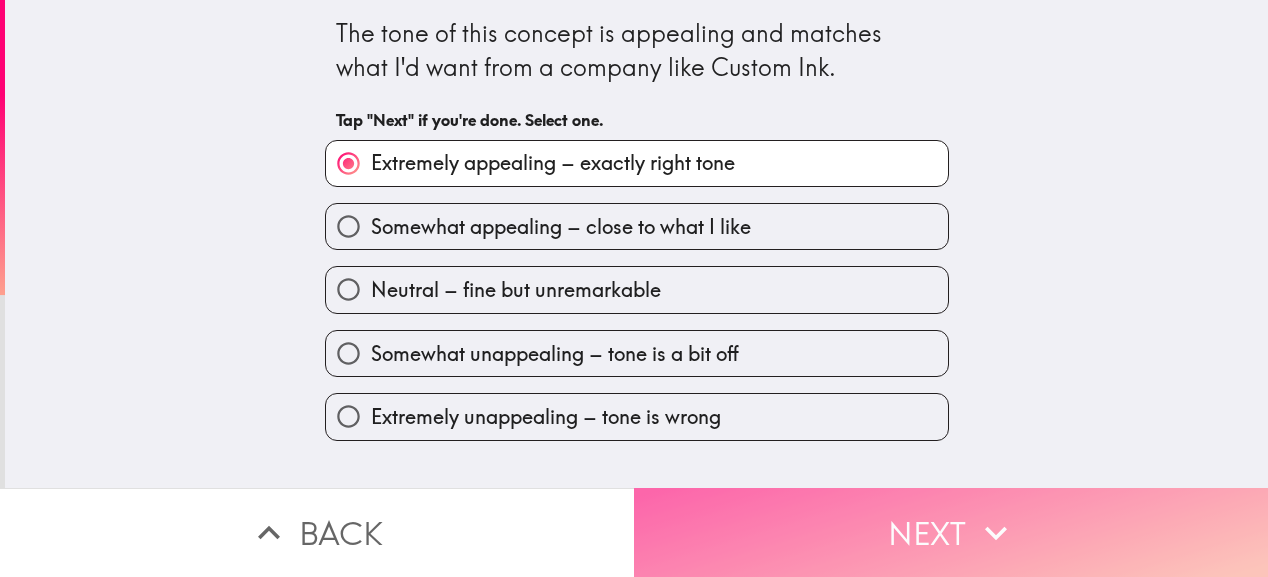 click on "Next" at bounding box center [951, 532] 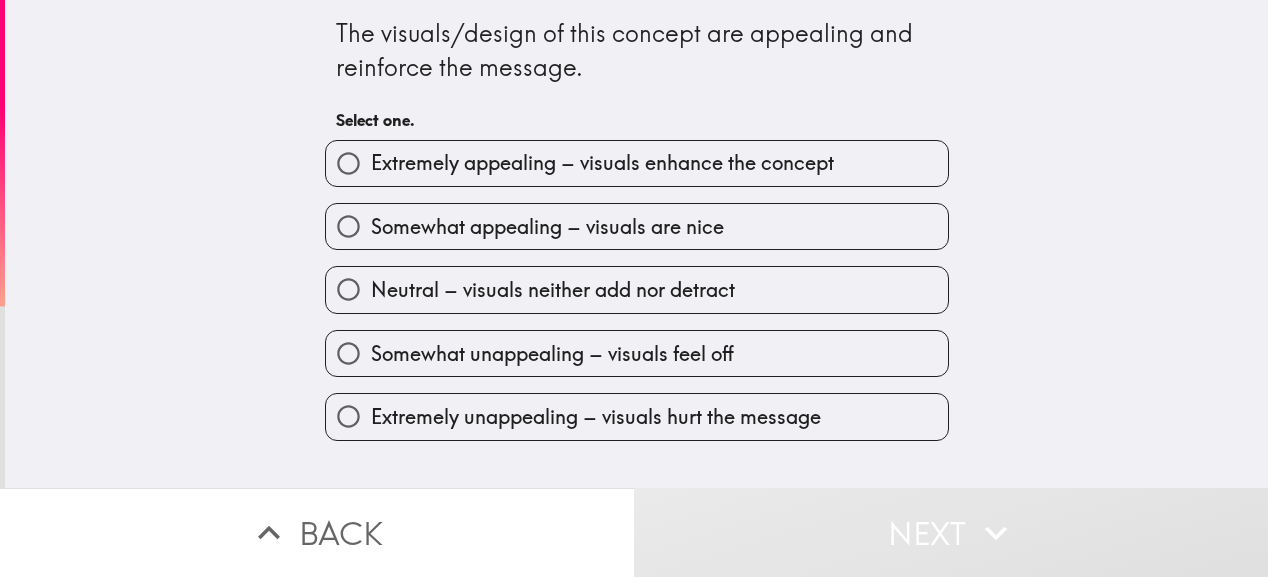 click on "Extremely appealing – visuals enhance the concept" at bounding box center [602, 163] 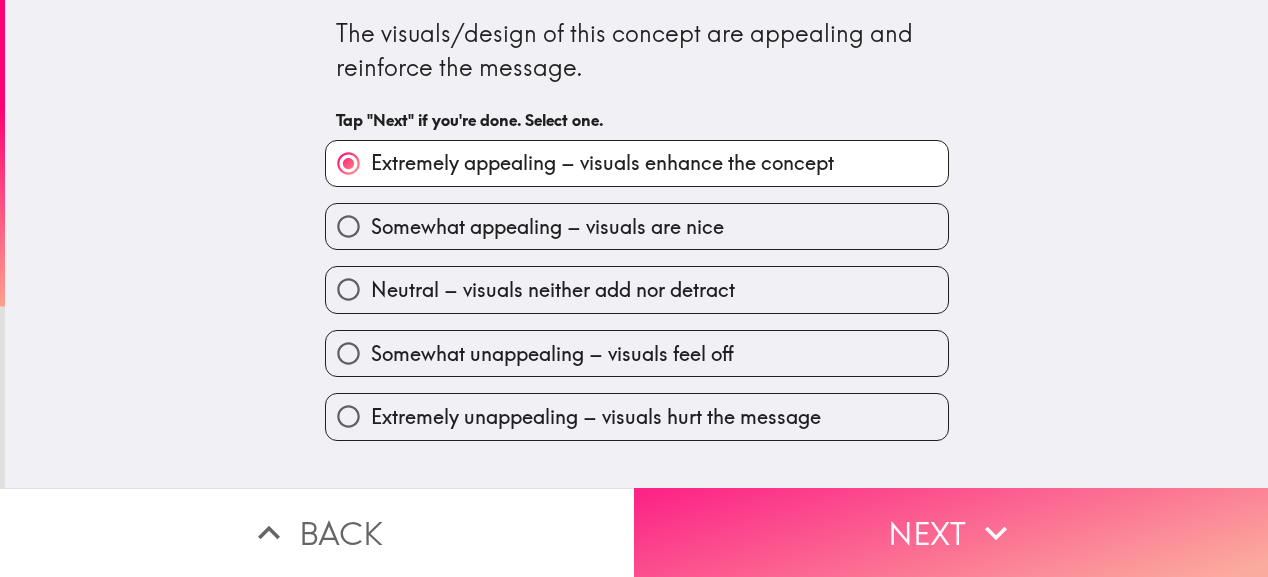 click on "Next" at bounding box center [951, 532] 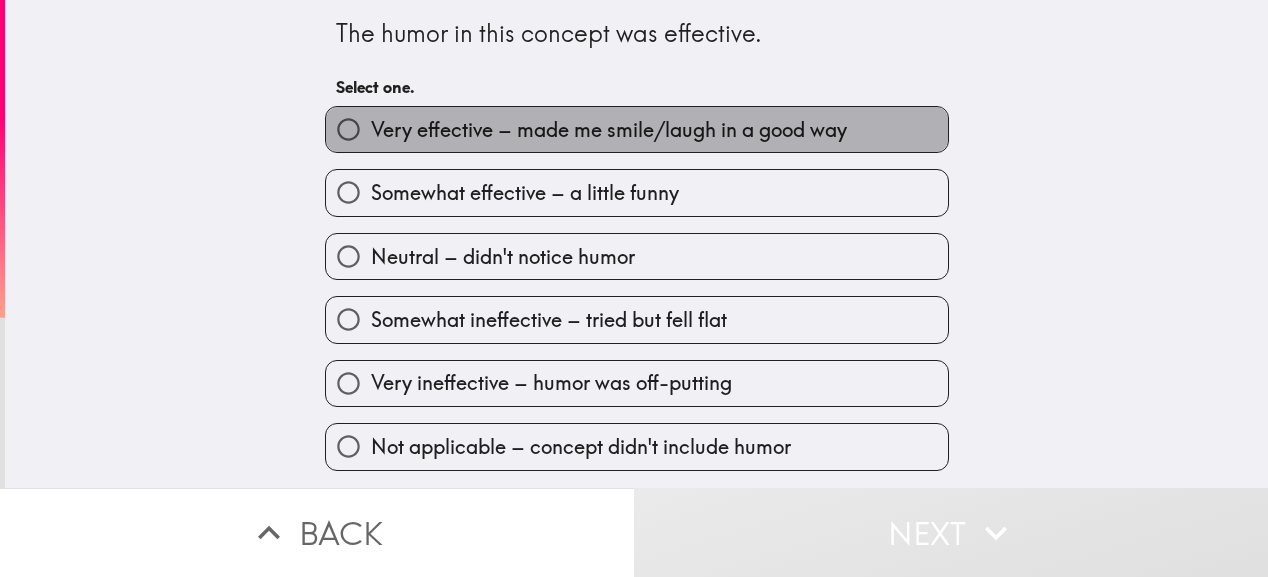 click on "Very effective – made me smile/laugh in a good way" at bounding box center (609, 130) 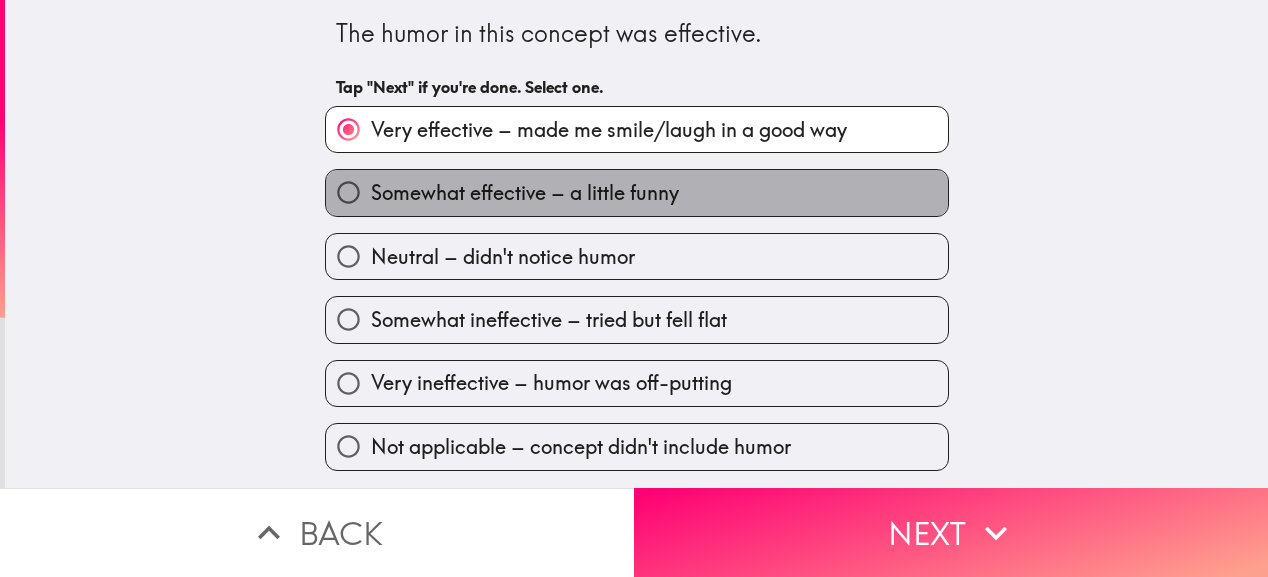 click on "Somewhat effective – a little funny" at bounding box center [637, 192] 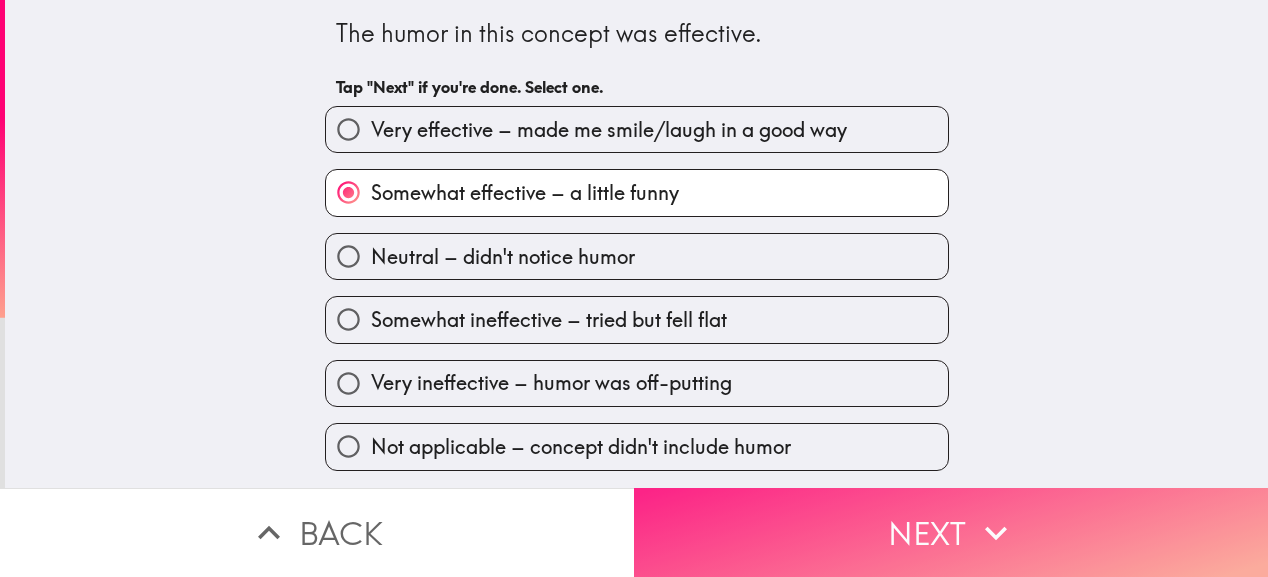 click on "Next" at bounding box center [951, 532] 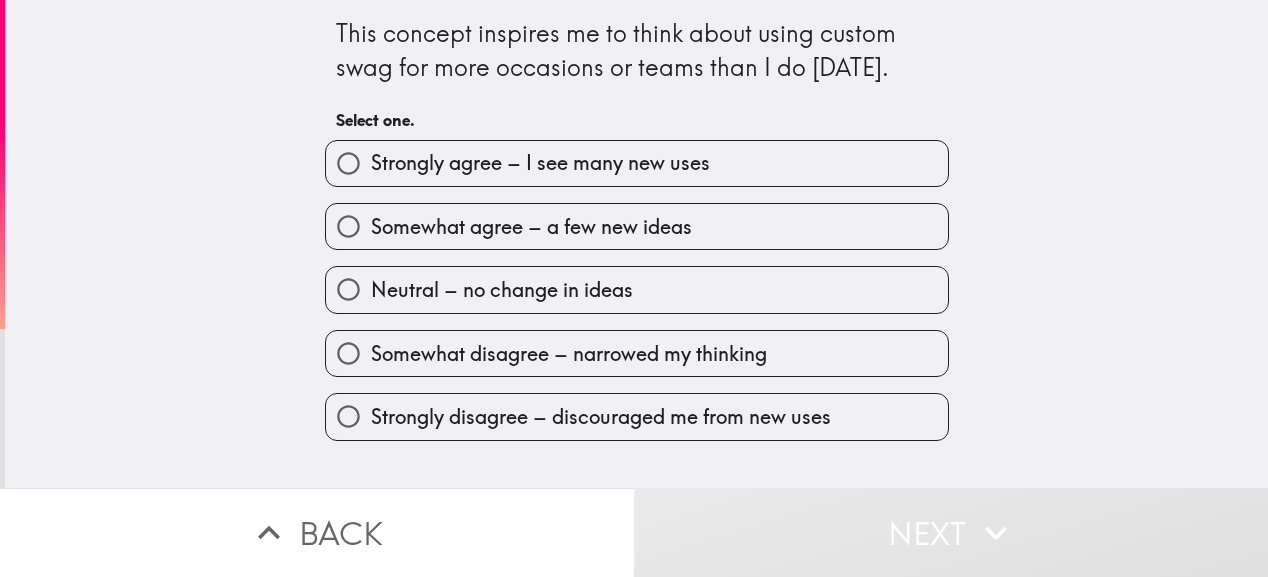 click on "Strongly agree – I see many new uses" at bounding box center (637, 163) 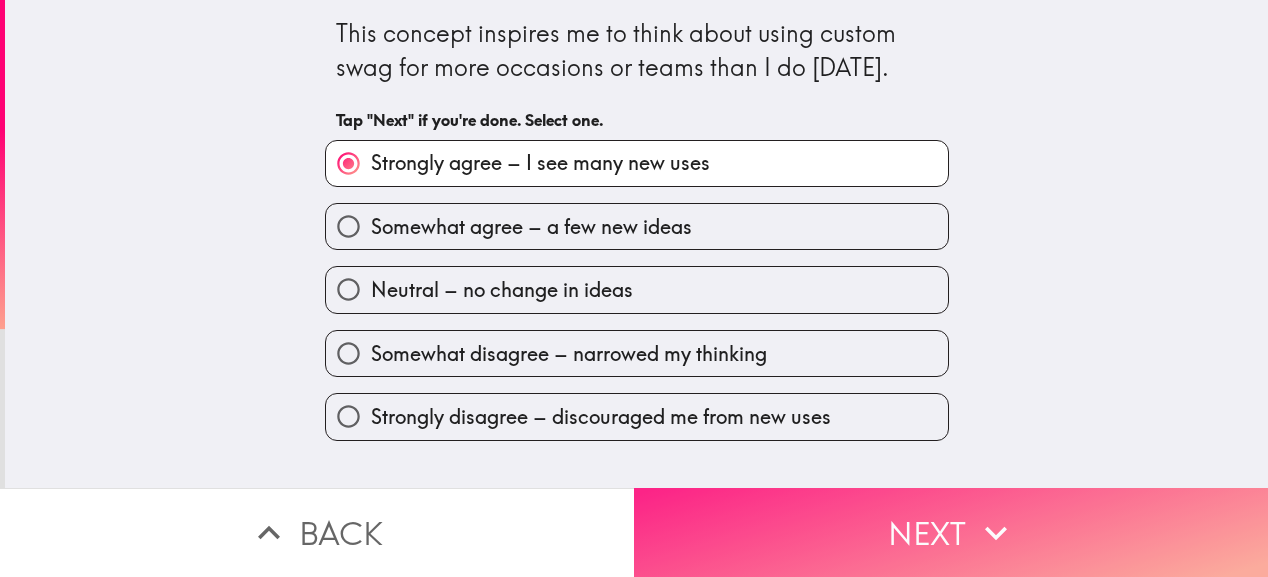 click on "Next" at bounding box center [951, 532] 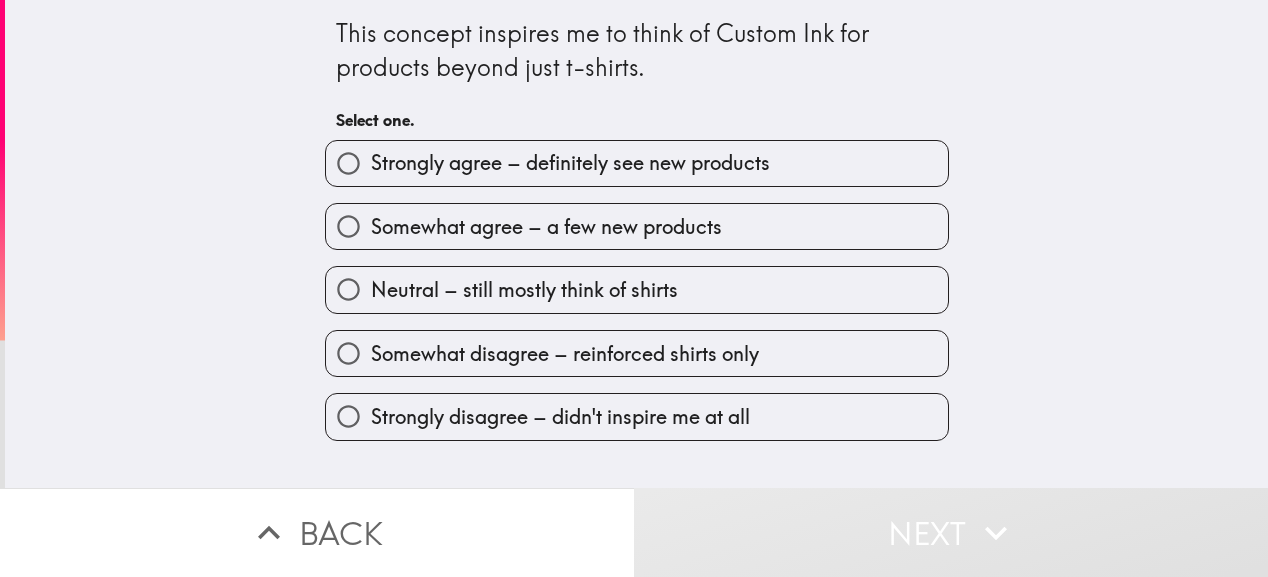 click on "Strongly agree – definitely see new products" at bounding box center [570, 163] 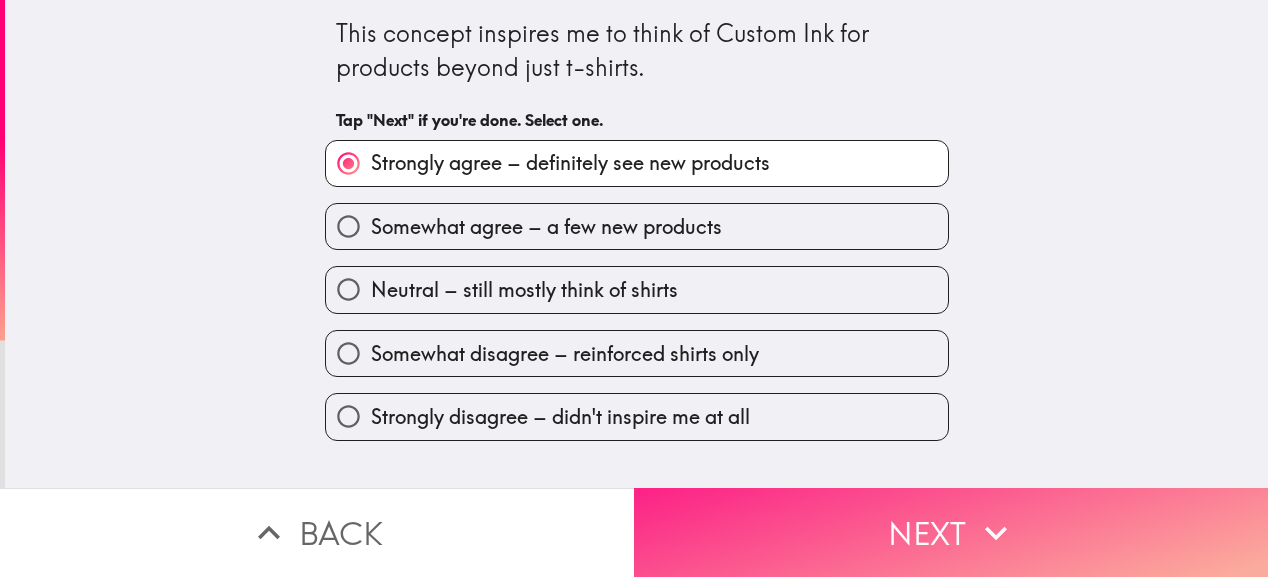 click on "Next" at bounding box center [951, 532] 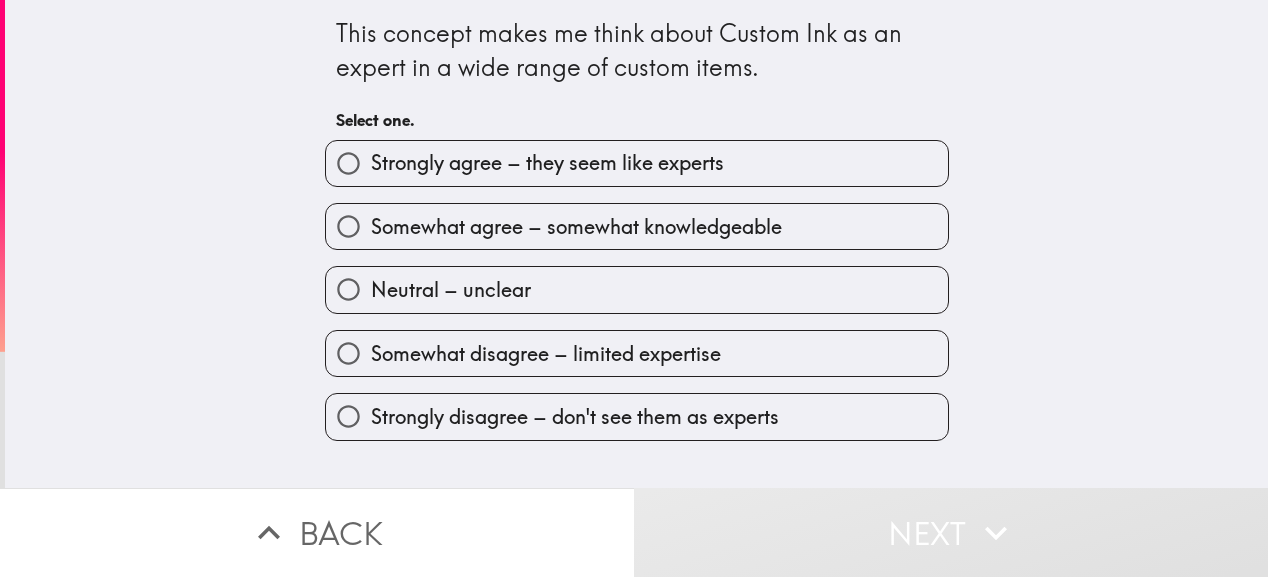 click on "Strongly agree – they seem like experts" at bounding box center (547, 163) 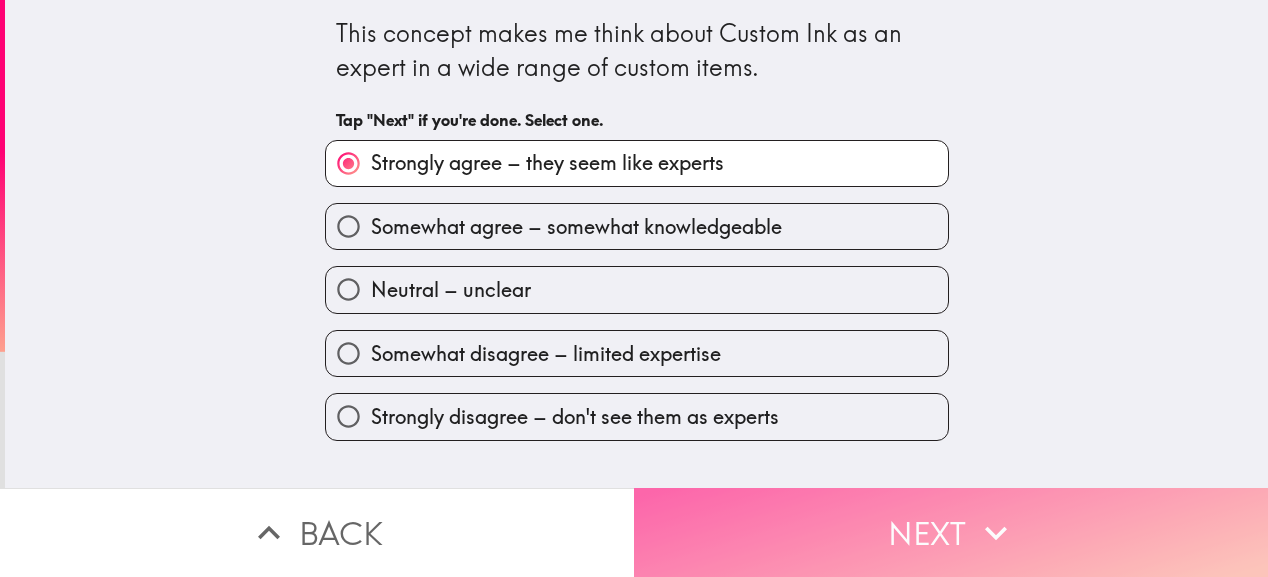 click on "Next" at bounding box center [951, 532] 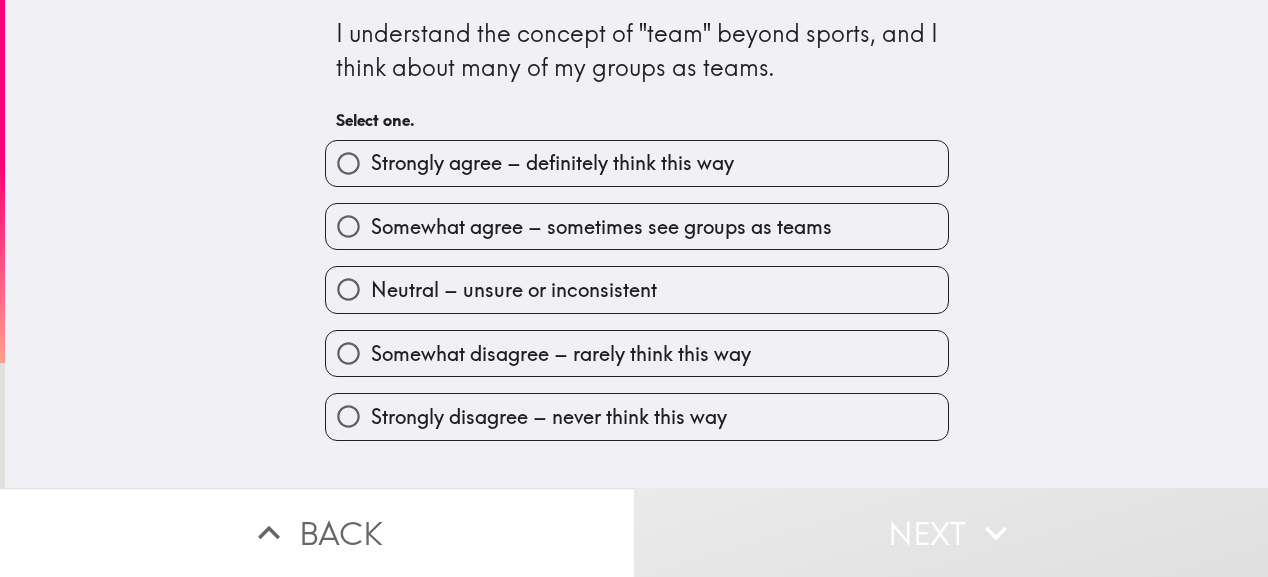 click on "Strongly agree – definitely think this way" at bounding box center [637, 163] 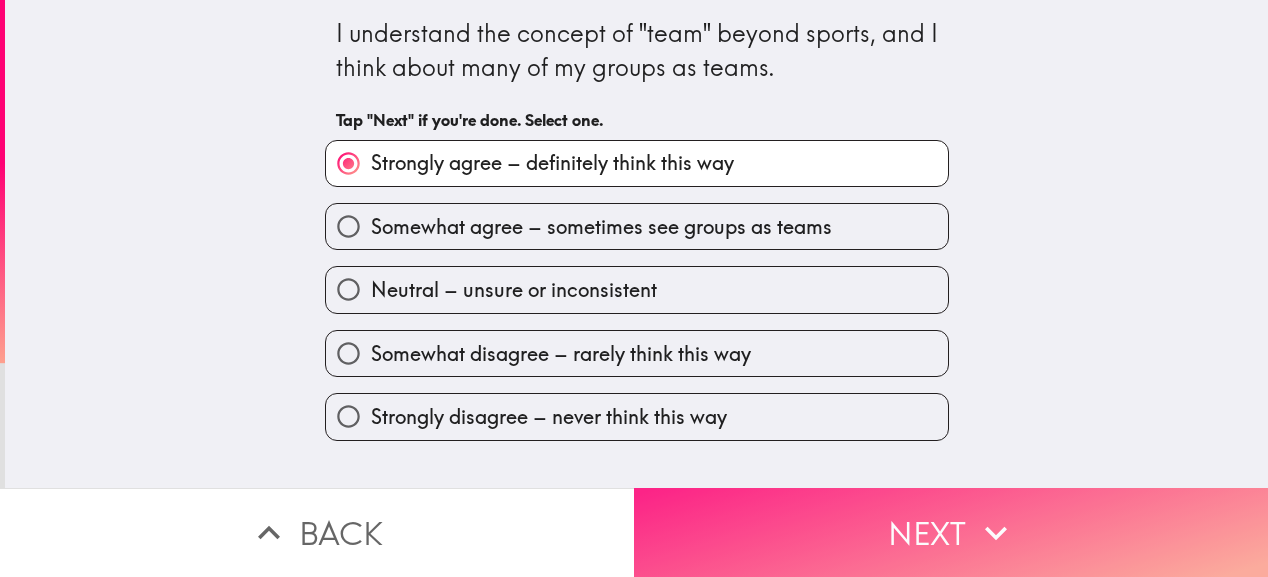 click on "Next" at bounding box center [951, 532] 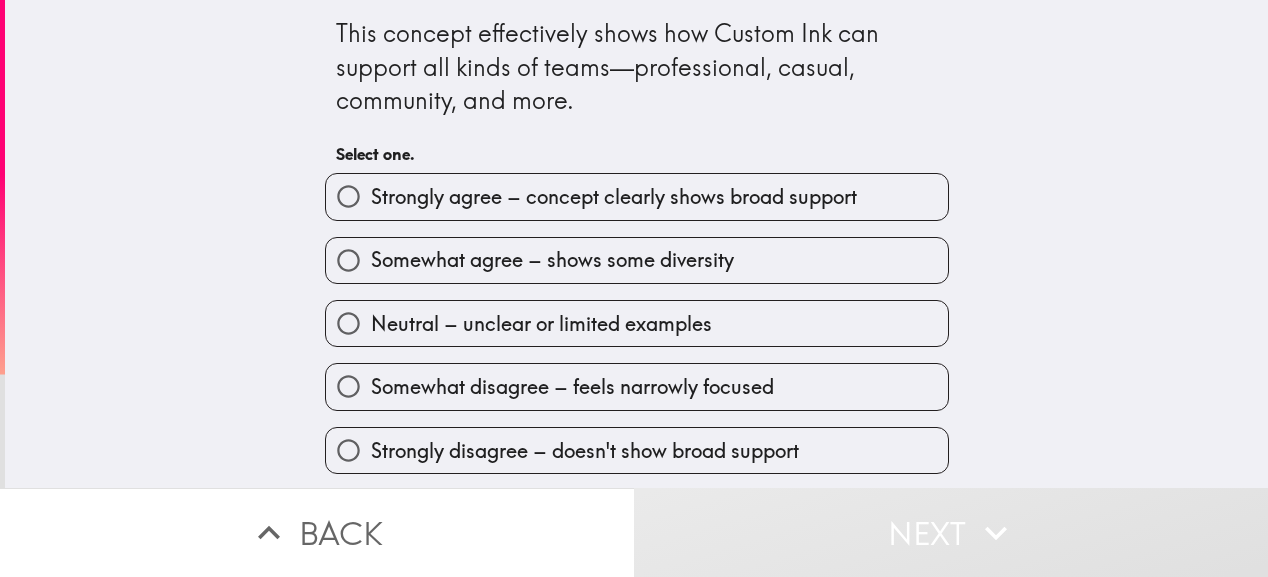 click on "Strongly agree – concept clearly shows broad support" at bounding box center [614, 197] 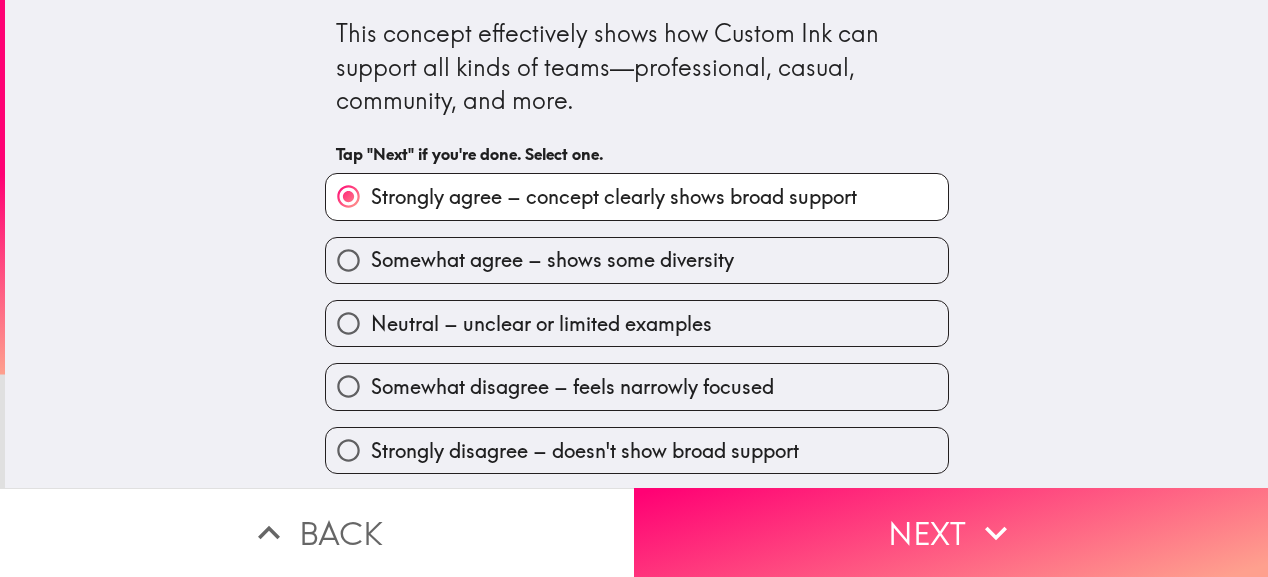 scroll, scrollTop: 16, scrollLeft: 0, axis: vertical 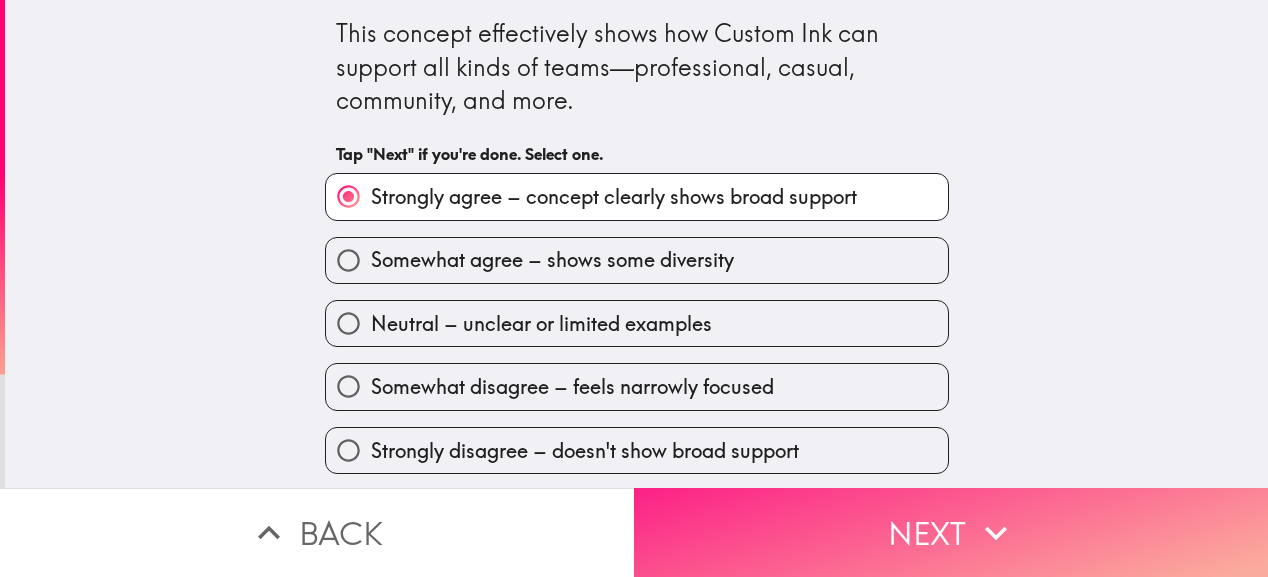 click on "Next" at bounding box center (951, 532) 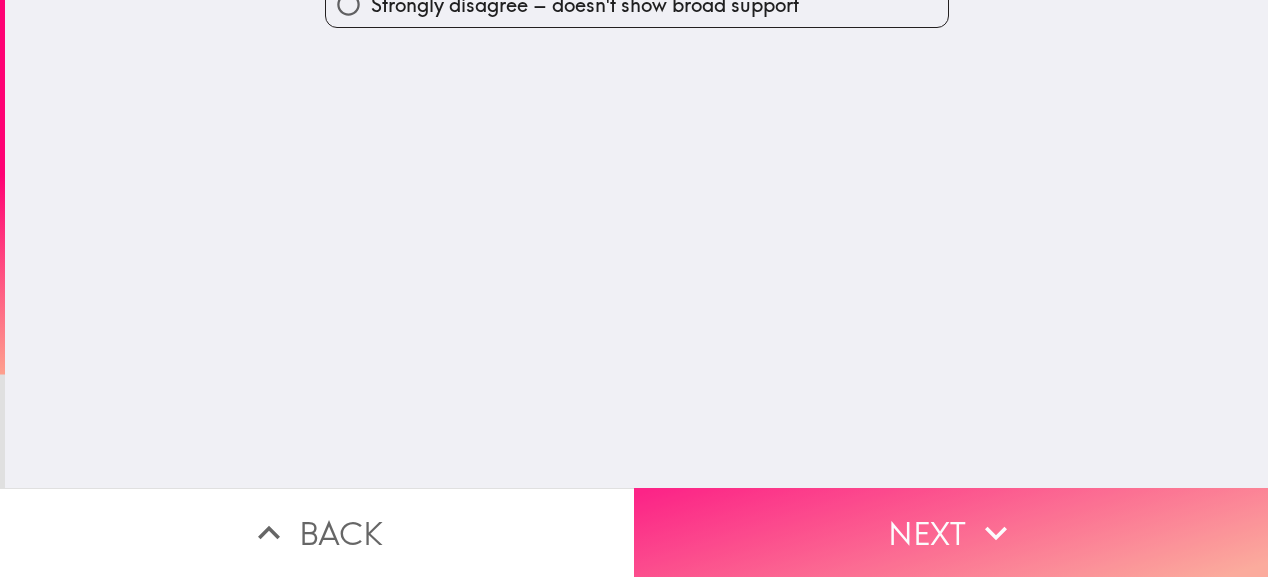 scroll, scrollTop: 0, scrollLeft: 0, axis: both 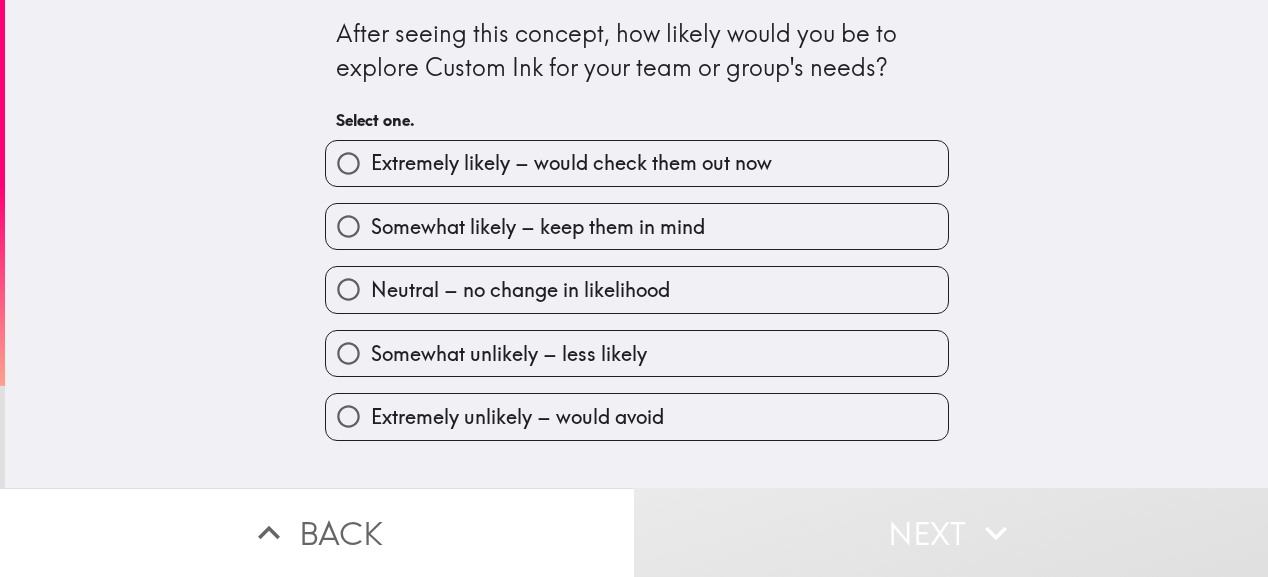 click on "Extremely likely – would check them out now" at bounding box center [571, 163] 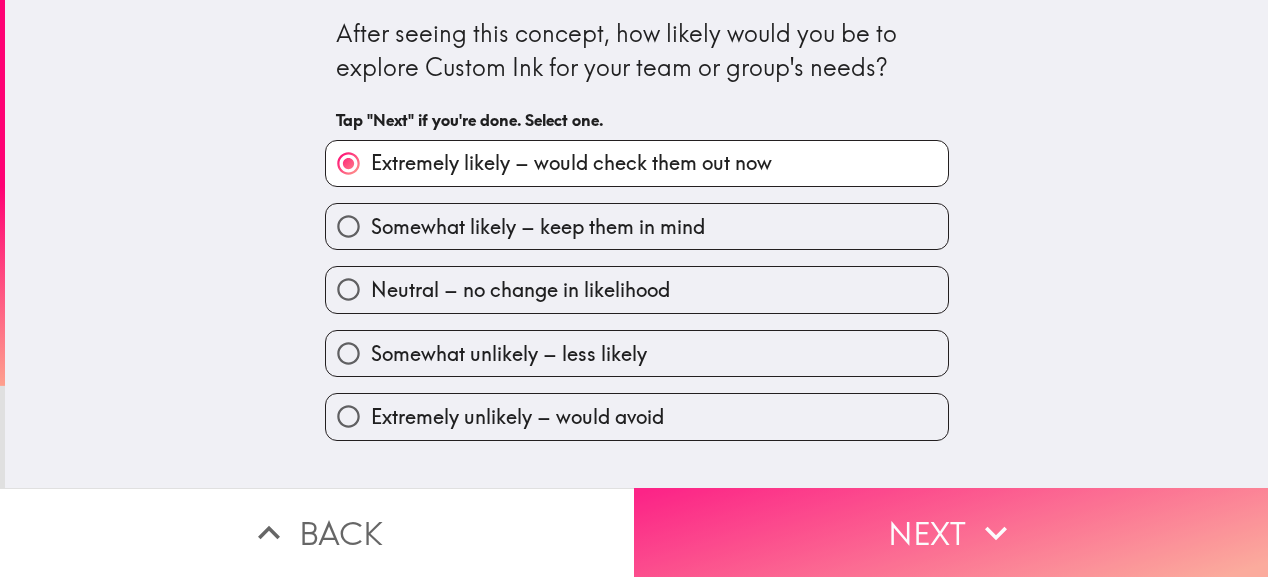click on "Next" at bounding box center (951, 532) 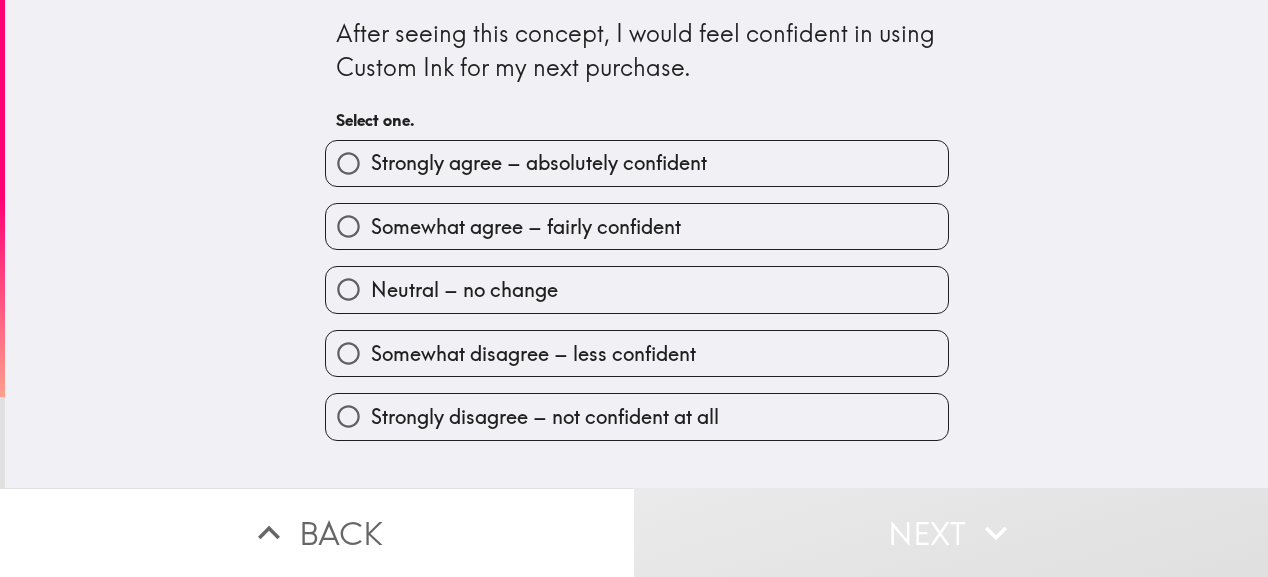 click on "Strongly agree – absolutely confident" at bounding box center [637, 163] 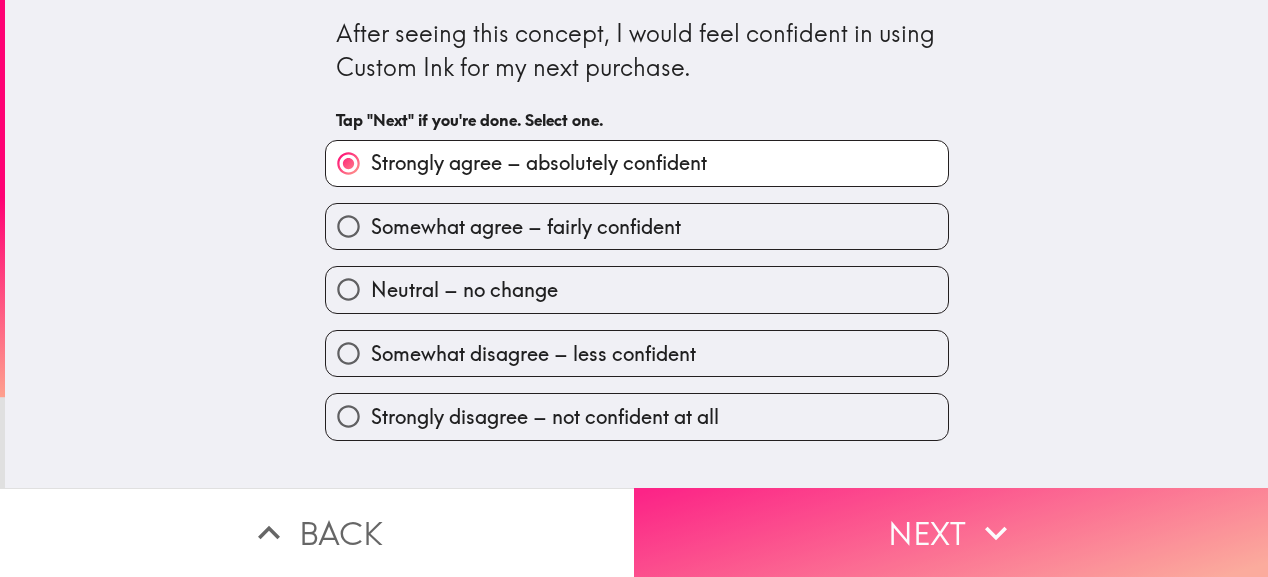 click on "Next" at bounding box center [951, 532] 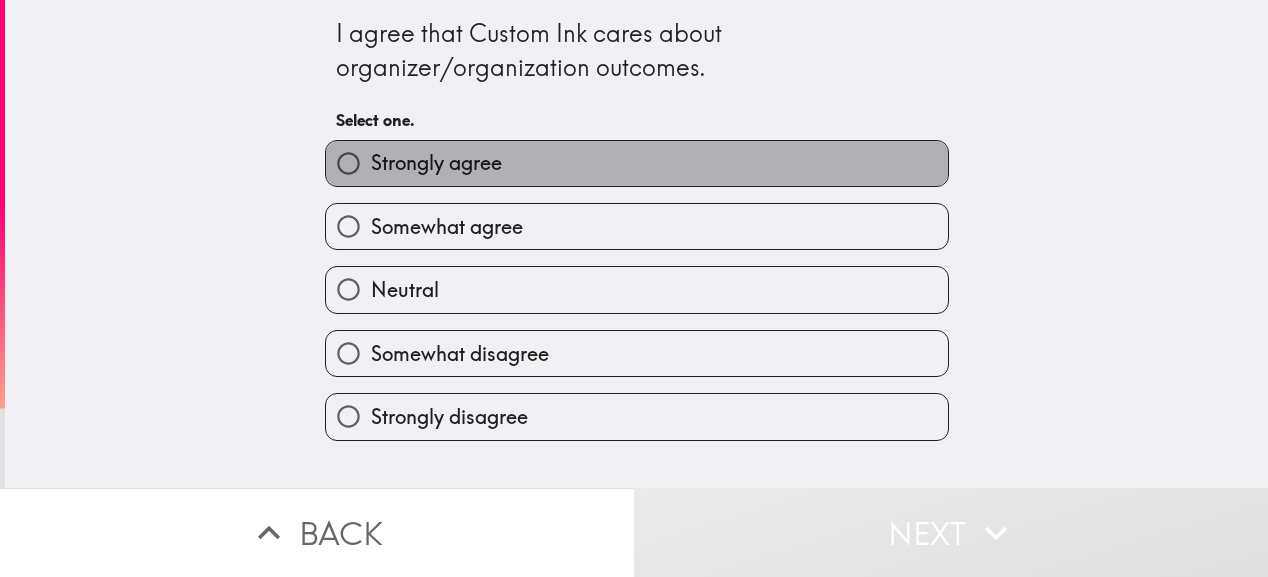 click on "Strongly agree" at bounding box center (637, 163) 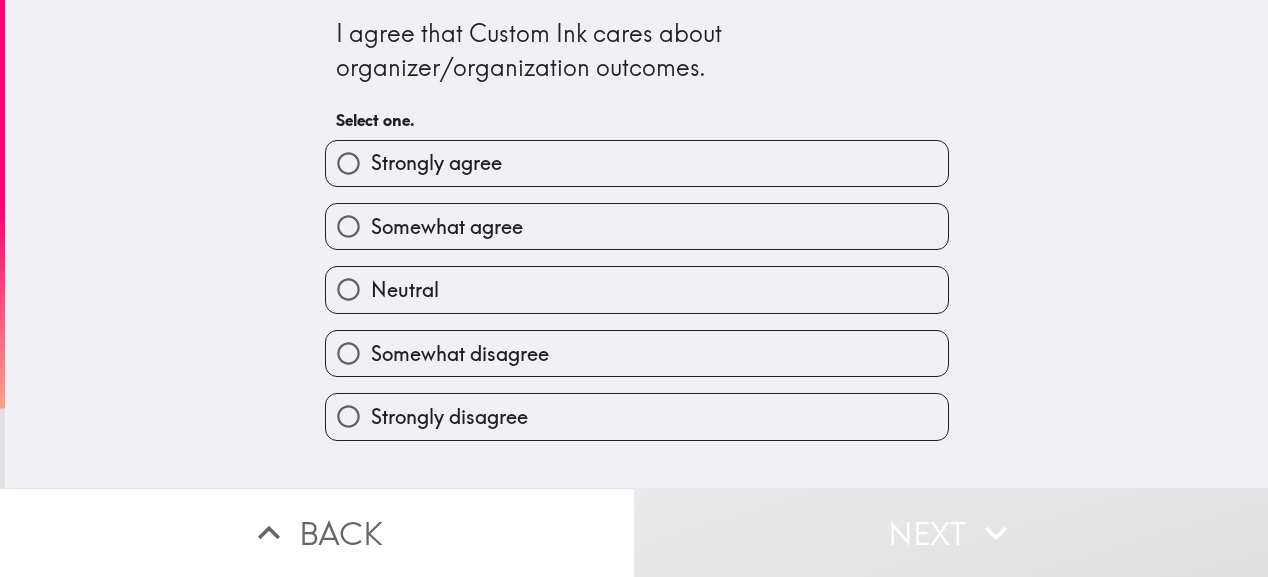 click on "Strongly agree" at bounding box center [637, 163] 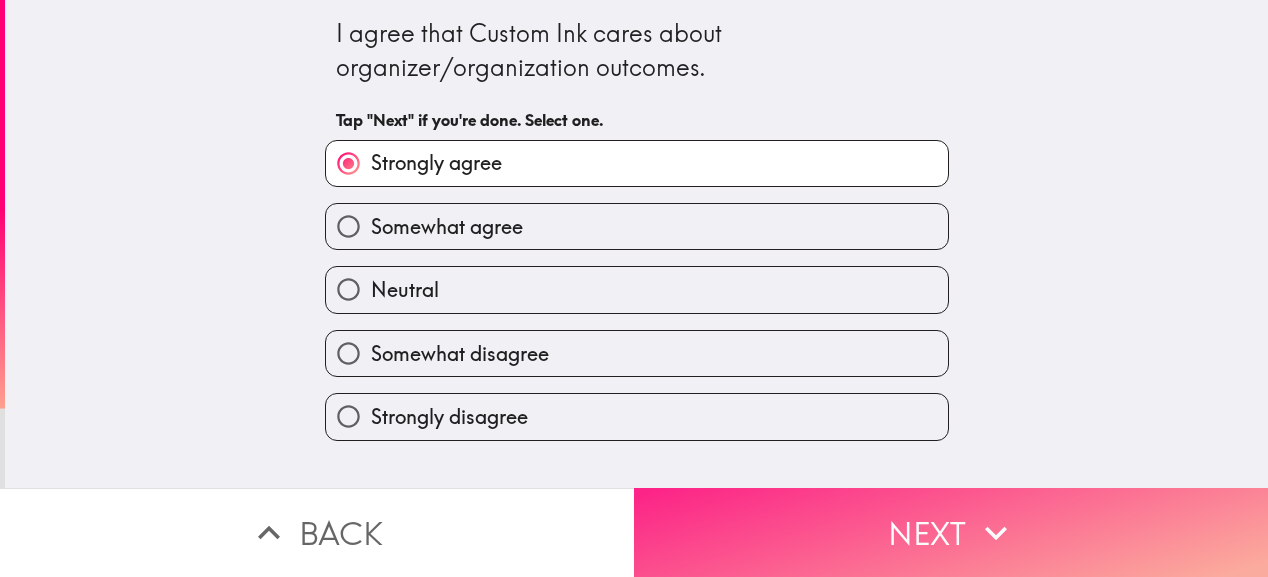 click on "Next" at bounding box center (951, 532) 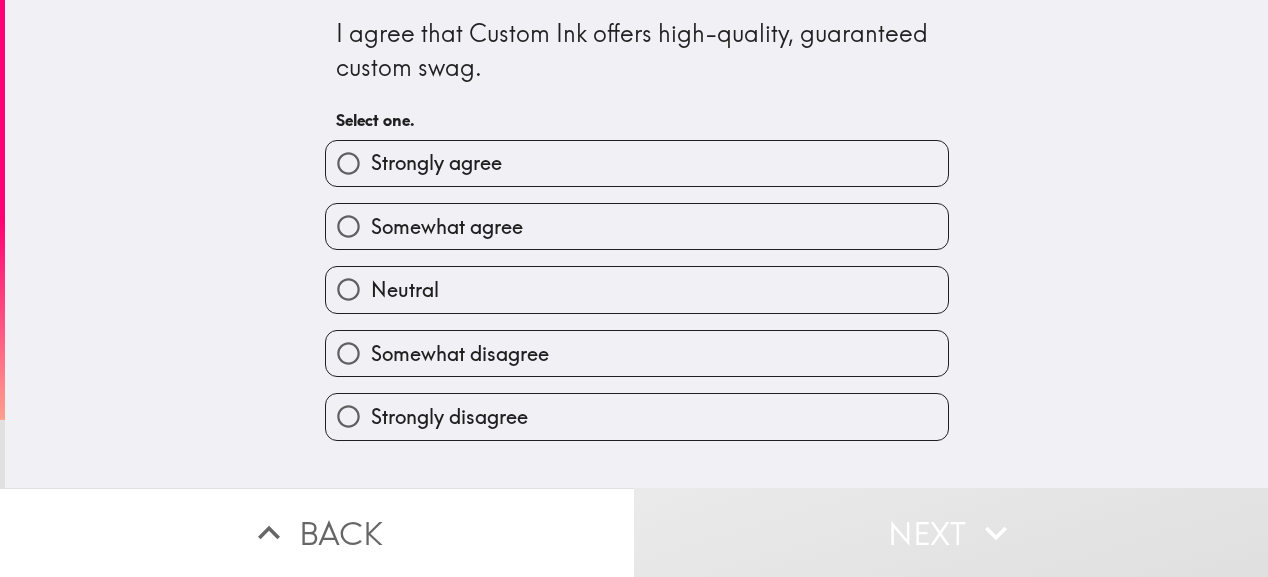 click on "Strongly agree" at bounding box center [637, 163] 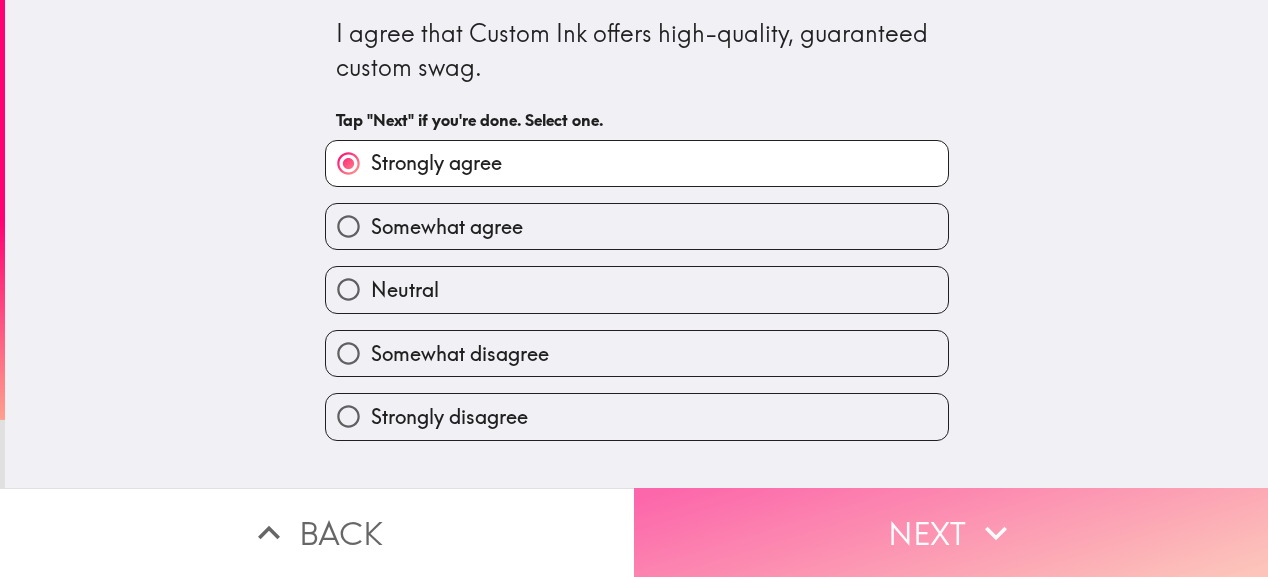 click on "Next" at bounding box center [951, 532] 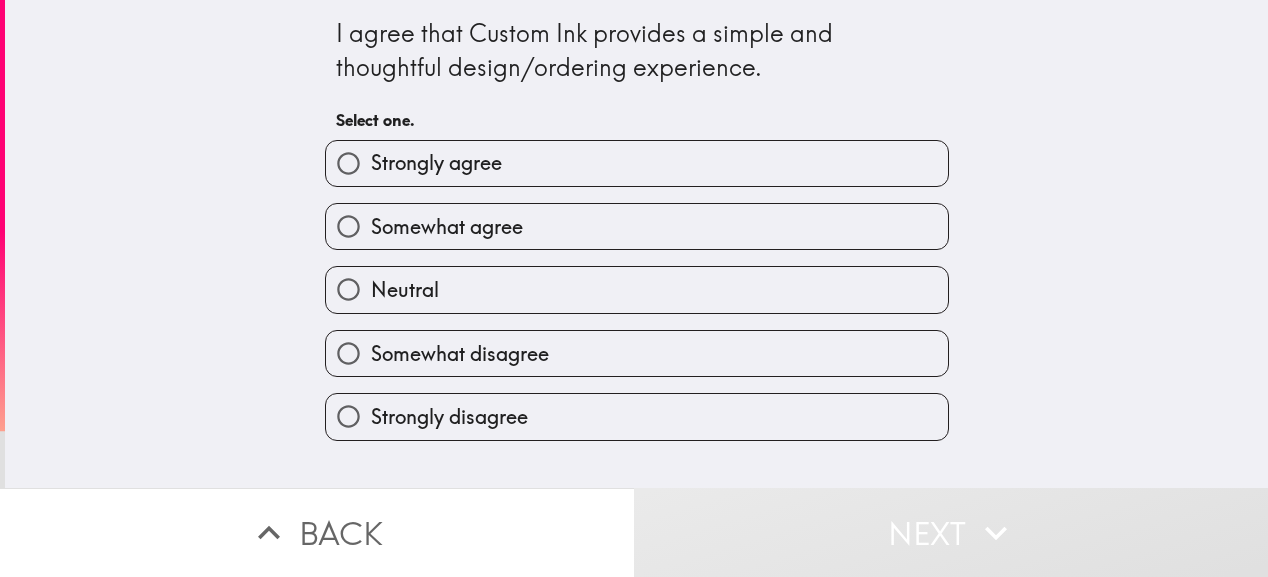 click on "Strongly agree" at bounding box center (637, 163) 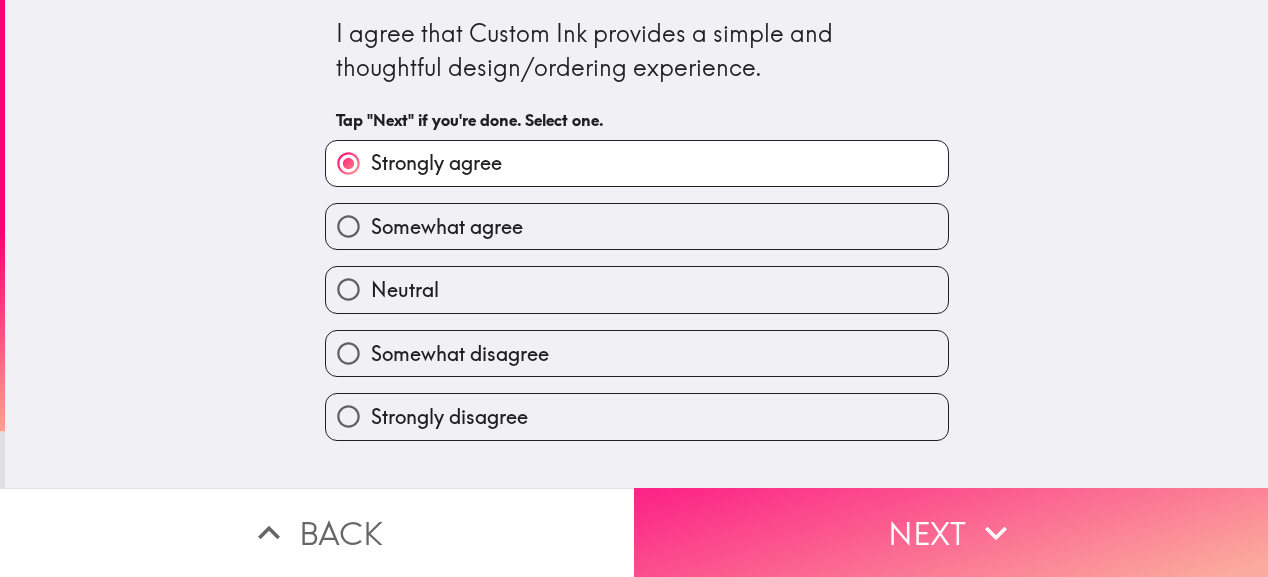click on "Next" at bounding box center (951, 532) 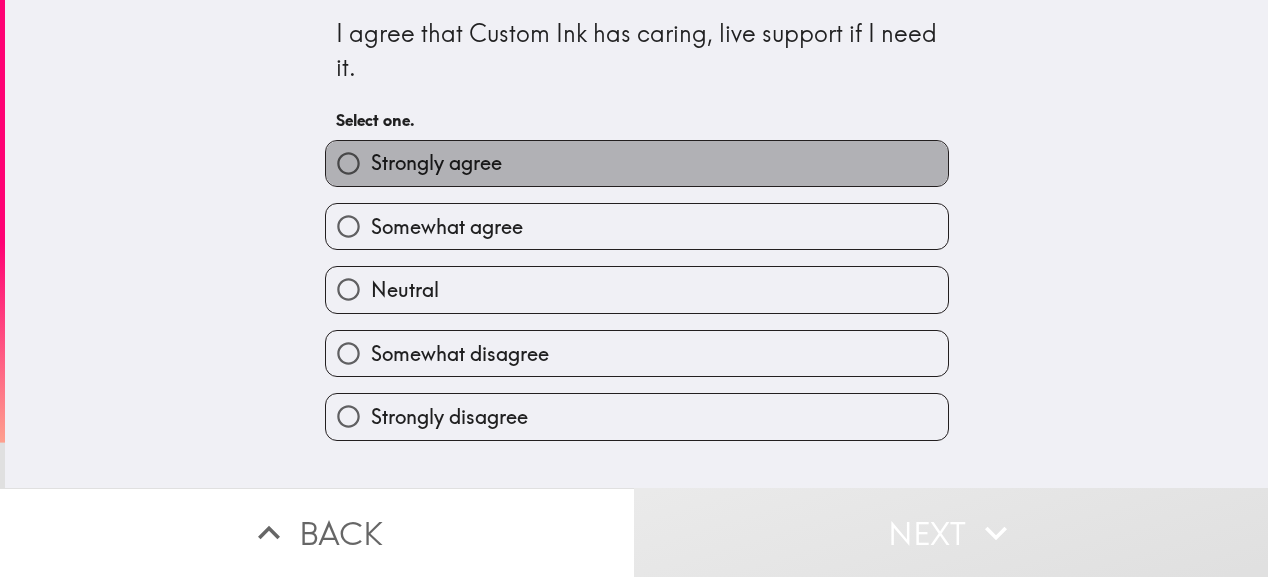 click on "Strongly agree" at bounding box center [637, 163] 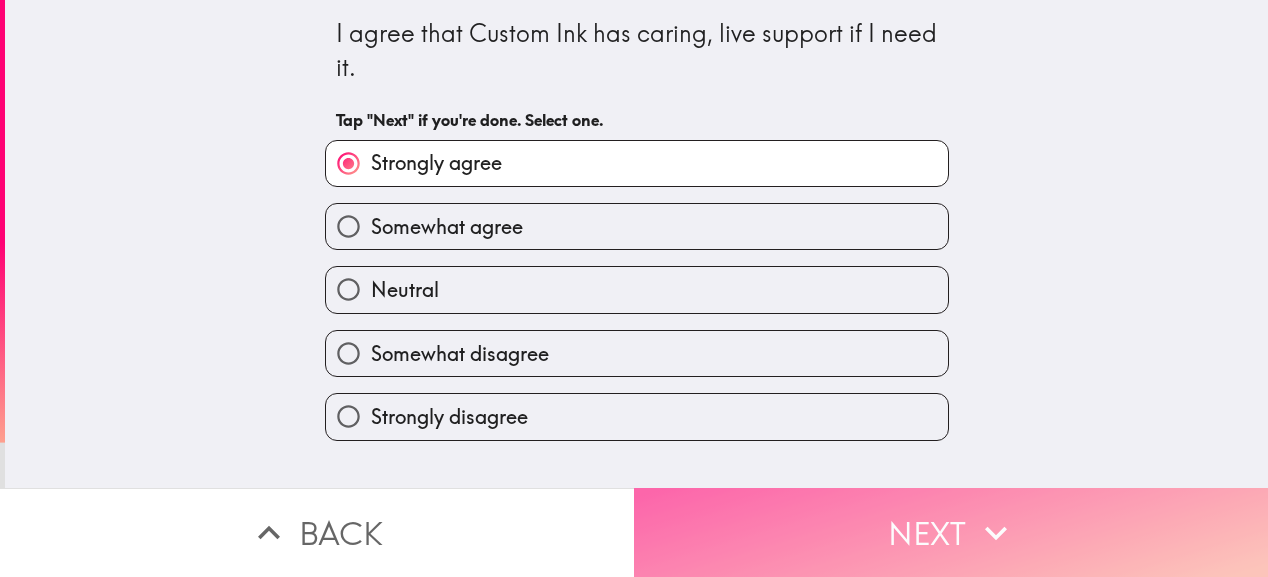 click on "Next" at bounding box center [951, 532] 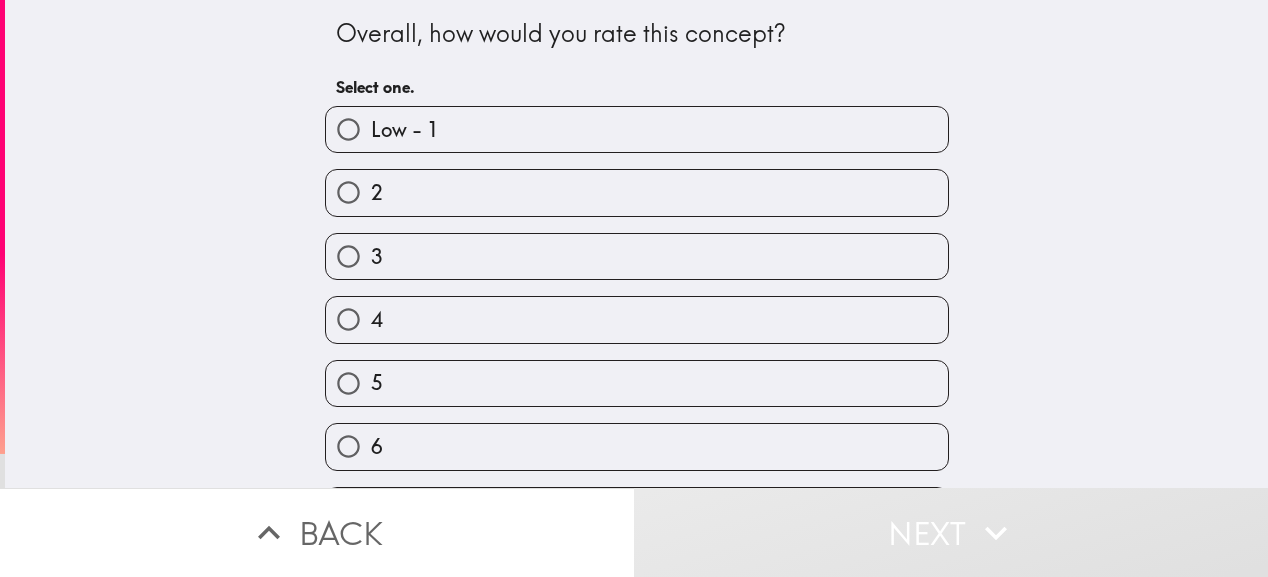 scroll, scrollTop: 269, scrollLeft: 0, axis: vertical 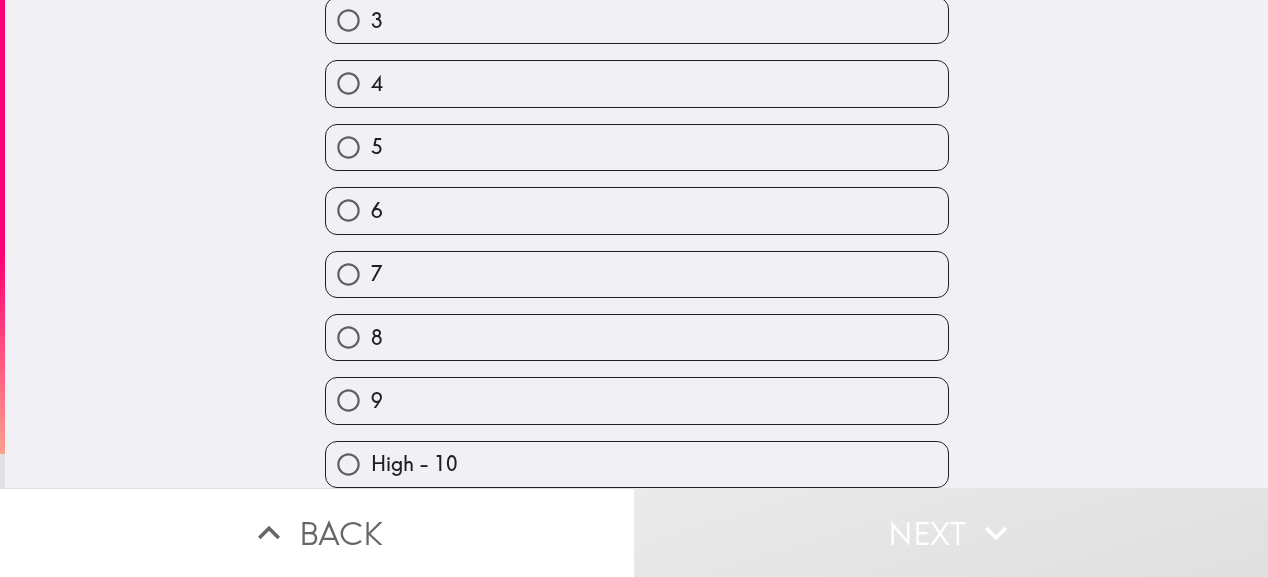 click on "9" at bounding box center [637, 400] 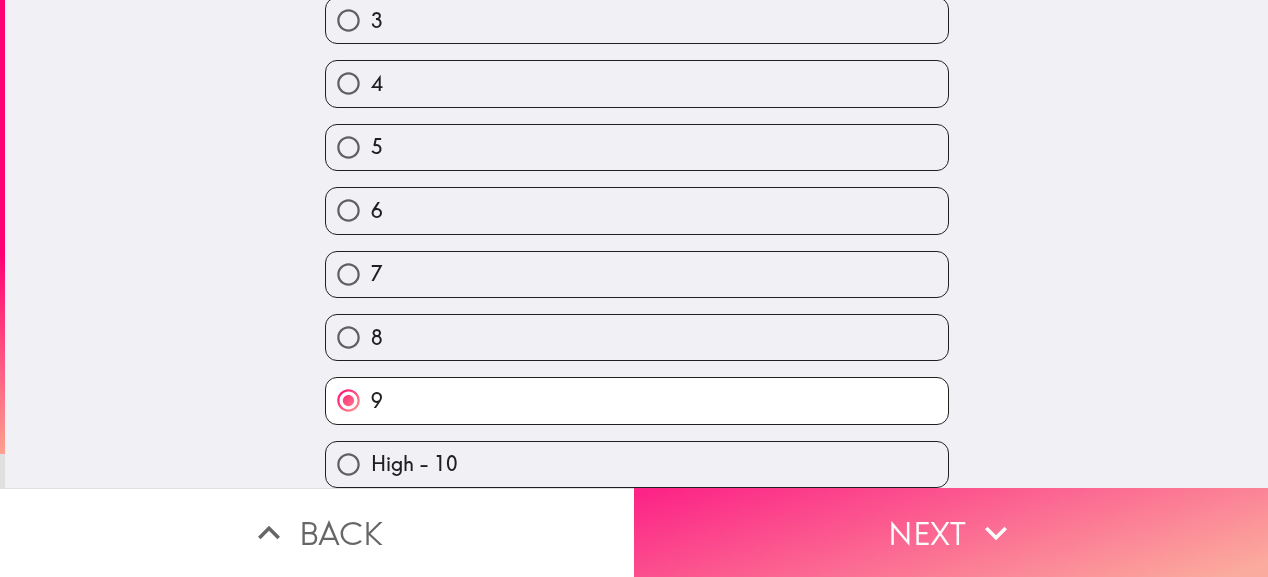 click on "Next" at bounding box center [951, 532] 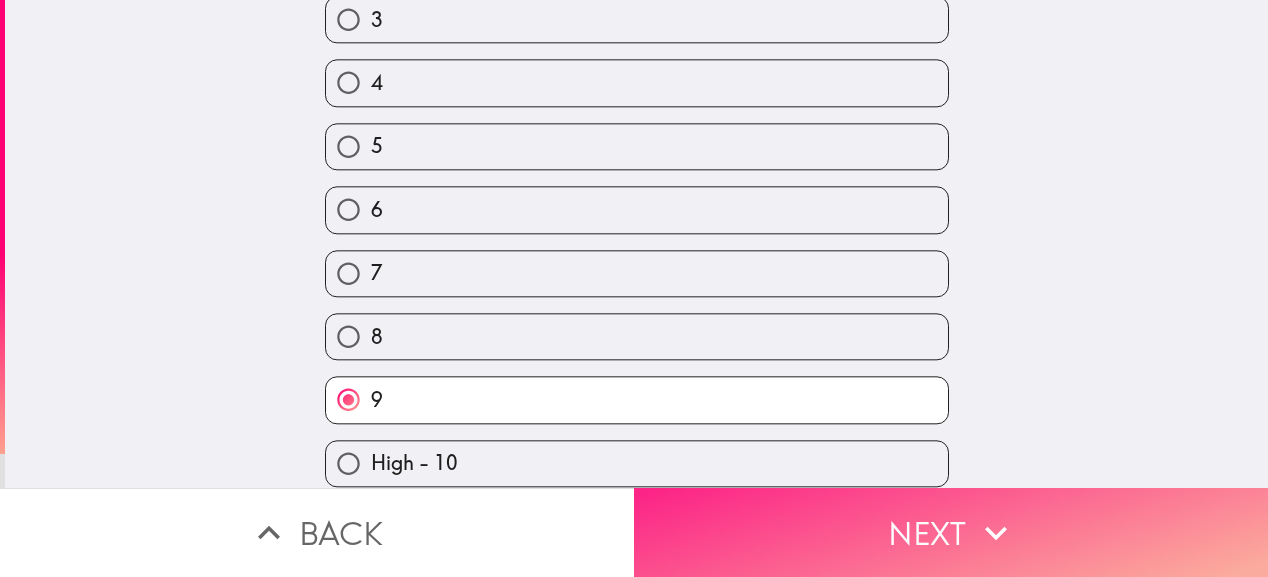 scroll, scrollTop: 0, scrollLeft: 0, axis: both 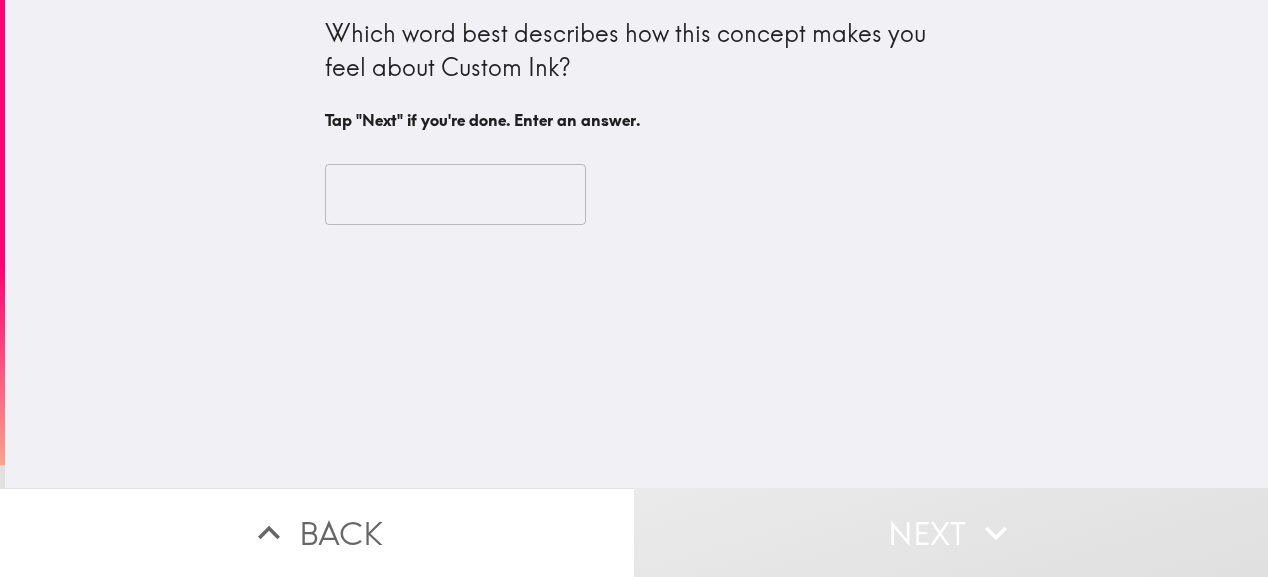 click at bounding box center (455, 195) 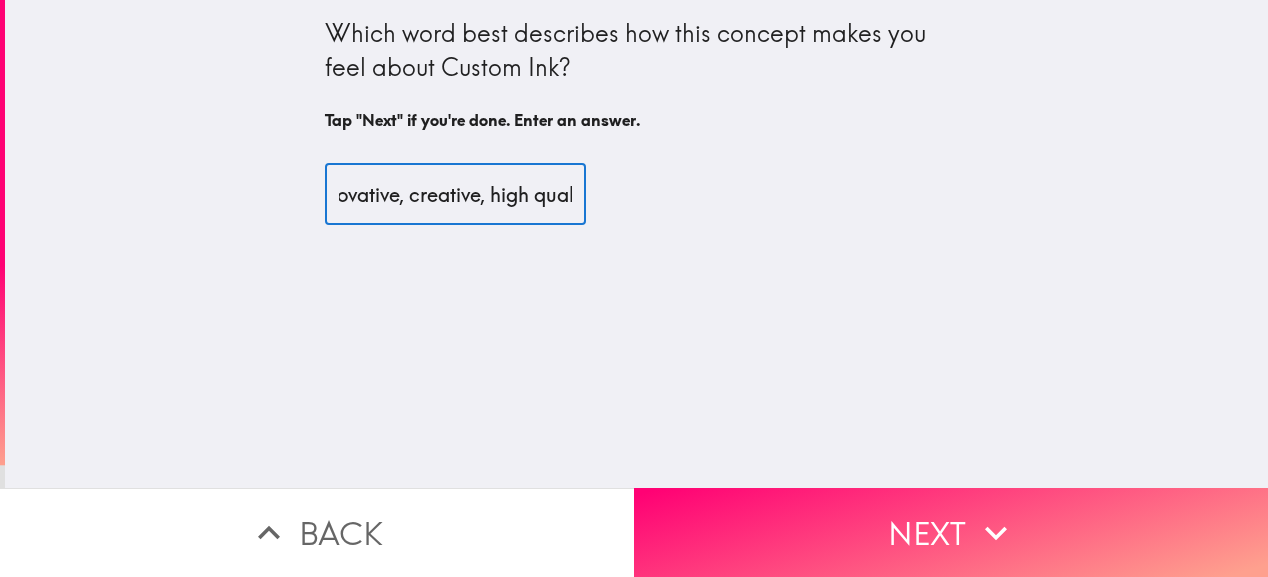 scroll, scrollTop: 0, scrollLeft: 40, axis: horizontal 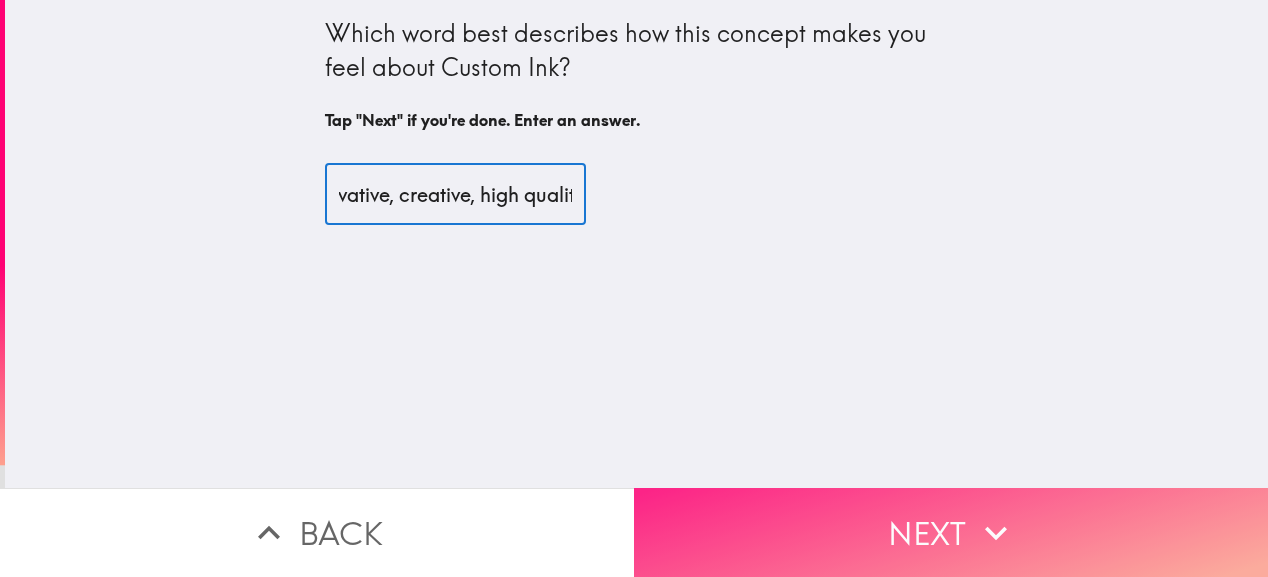 type on "Innovative, creative, high quality" 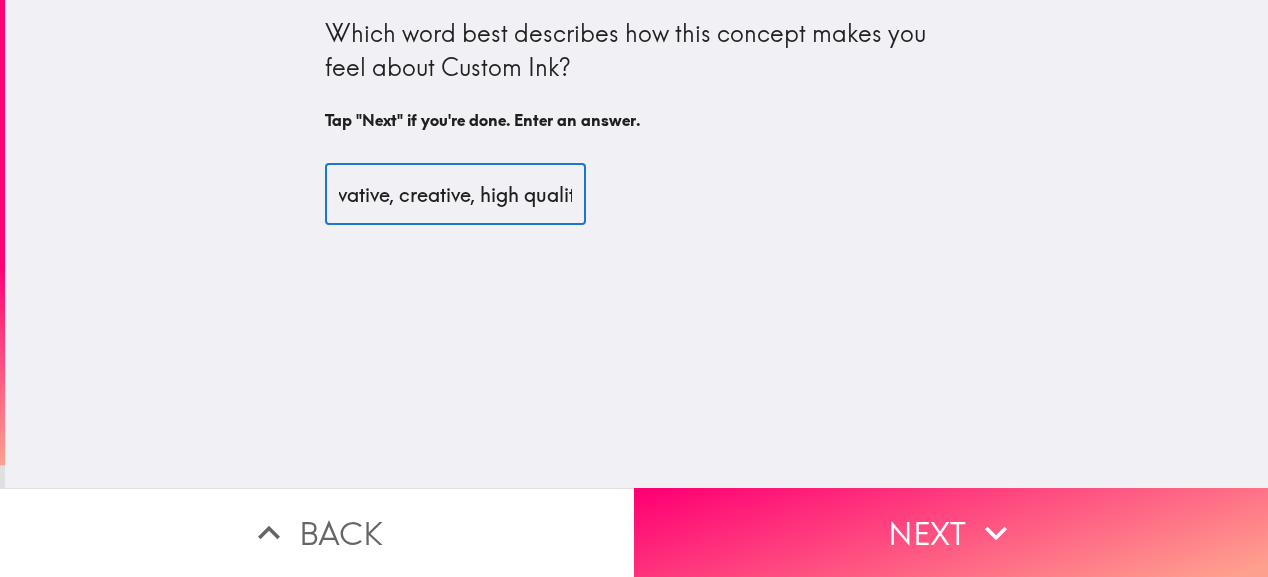 drag, startPoint x: 791, startPoint y: 490, endPoint x: 744, endPoint y: 447, distance: 63.702435 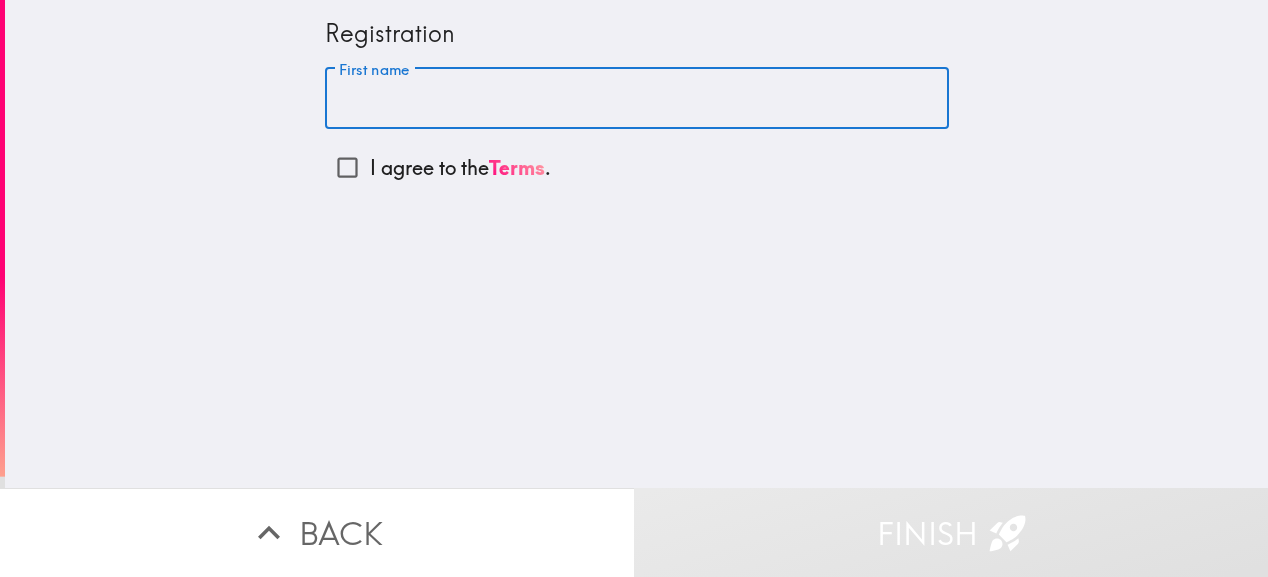click on "First name" at bounding box center [637, 99] 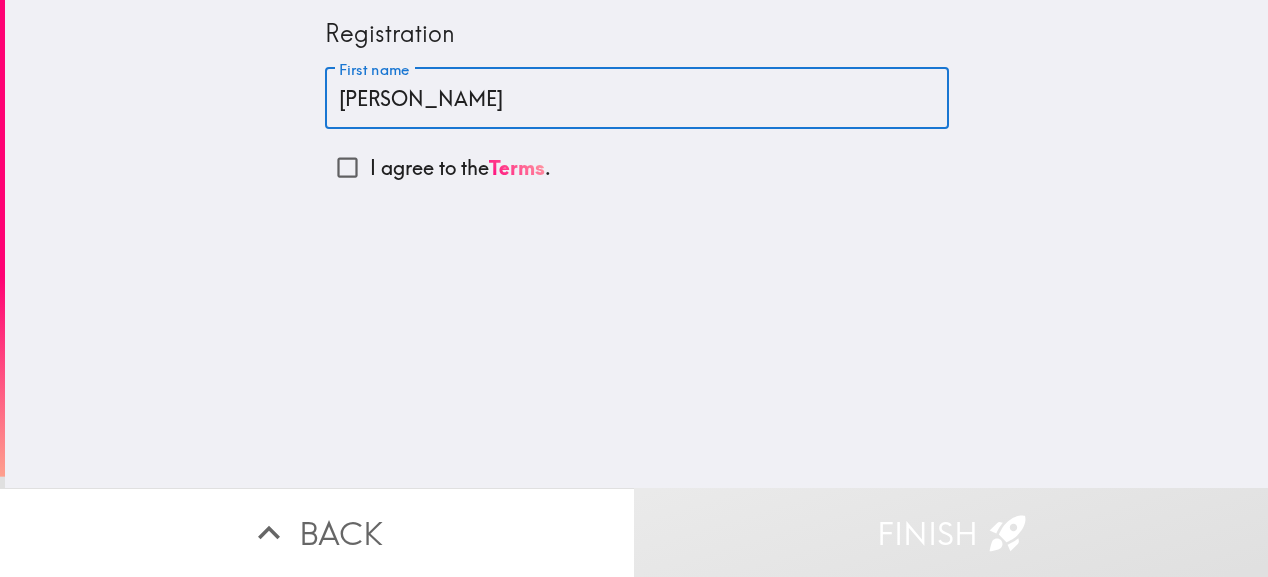 type on "[PERSON_NAME]" 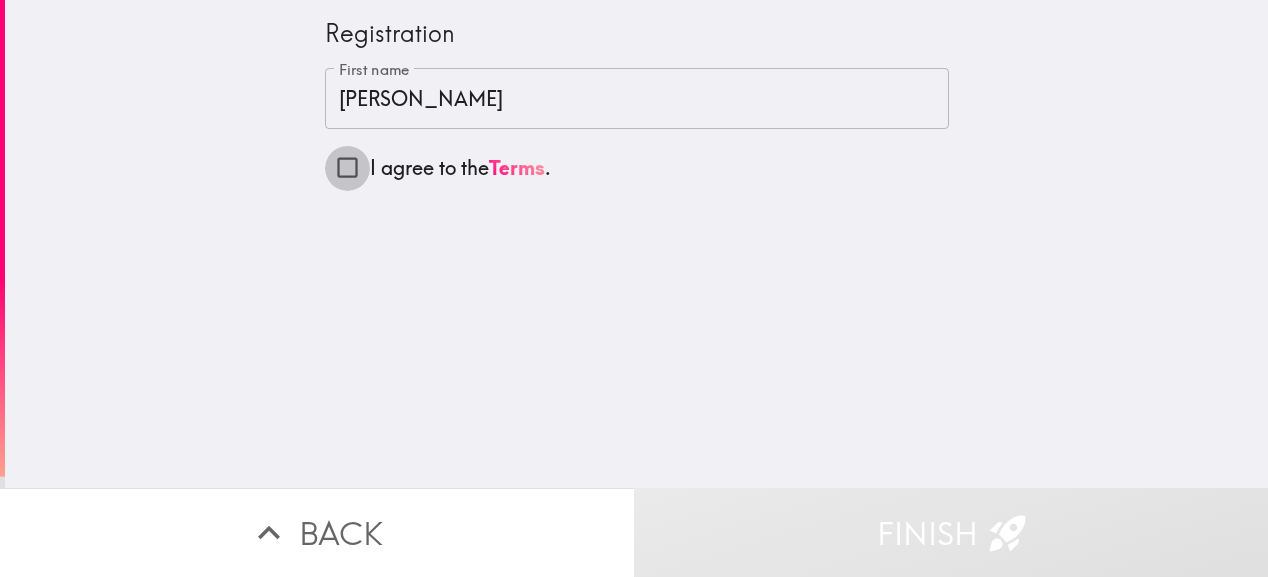 click on "I agree to the  Terms ." at bounding box center [347, 167] 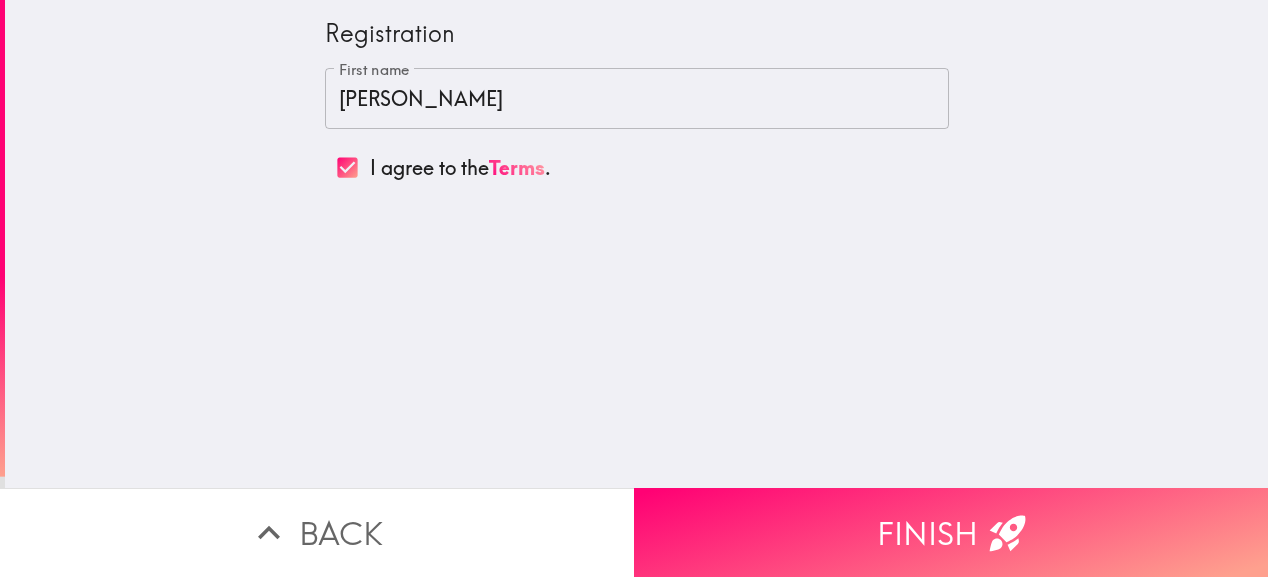 drag, startPoint x: 810, startPoint y: 479, endPoint x: 641, endPoint y: 377, distance: 197.39554 